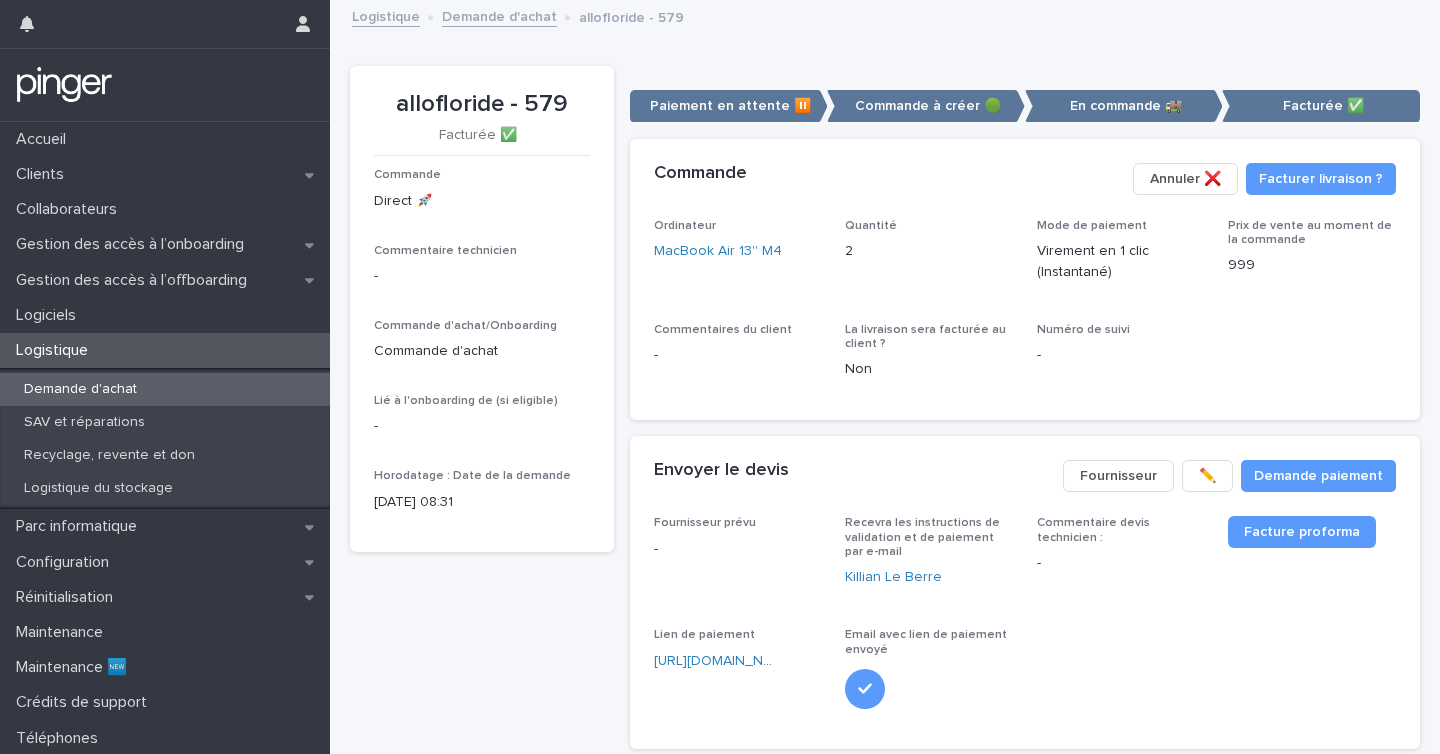 scroll, scrollTop: 0, scrollLeft: 0, axis: both 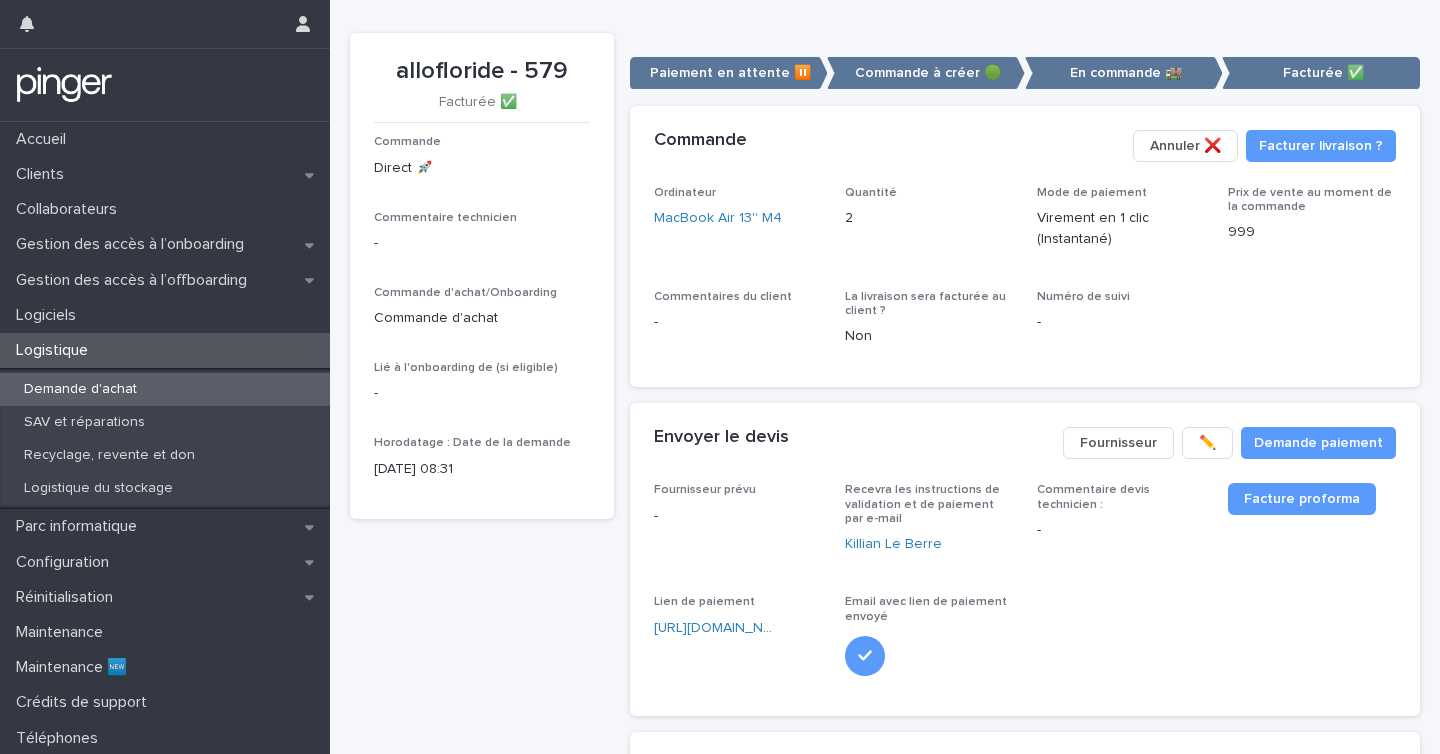 click on "Demande d'achat" at bounding box center (80, 389) 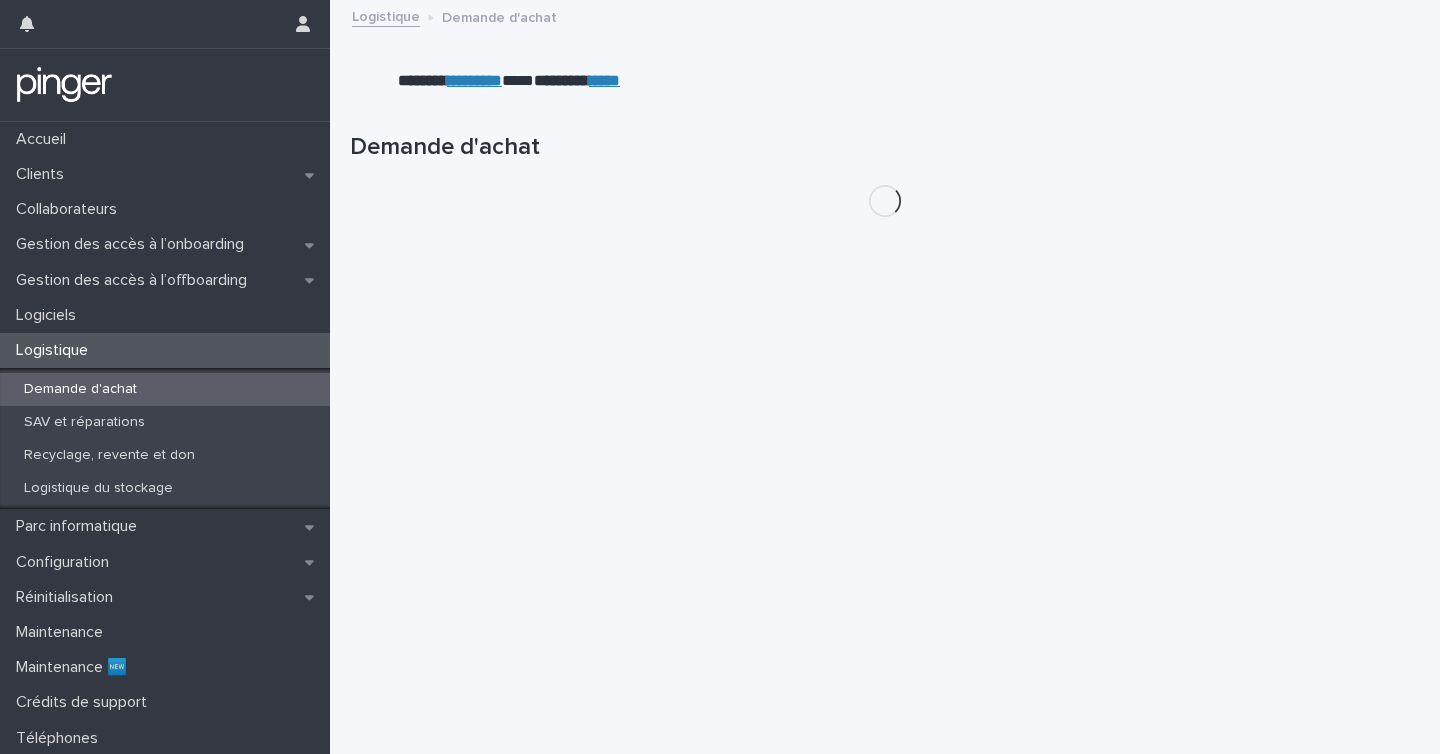 scroll, scrollTop: 0, scrollLeft: 0, axis: both 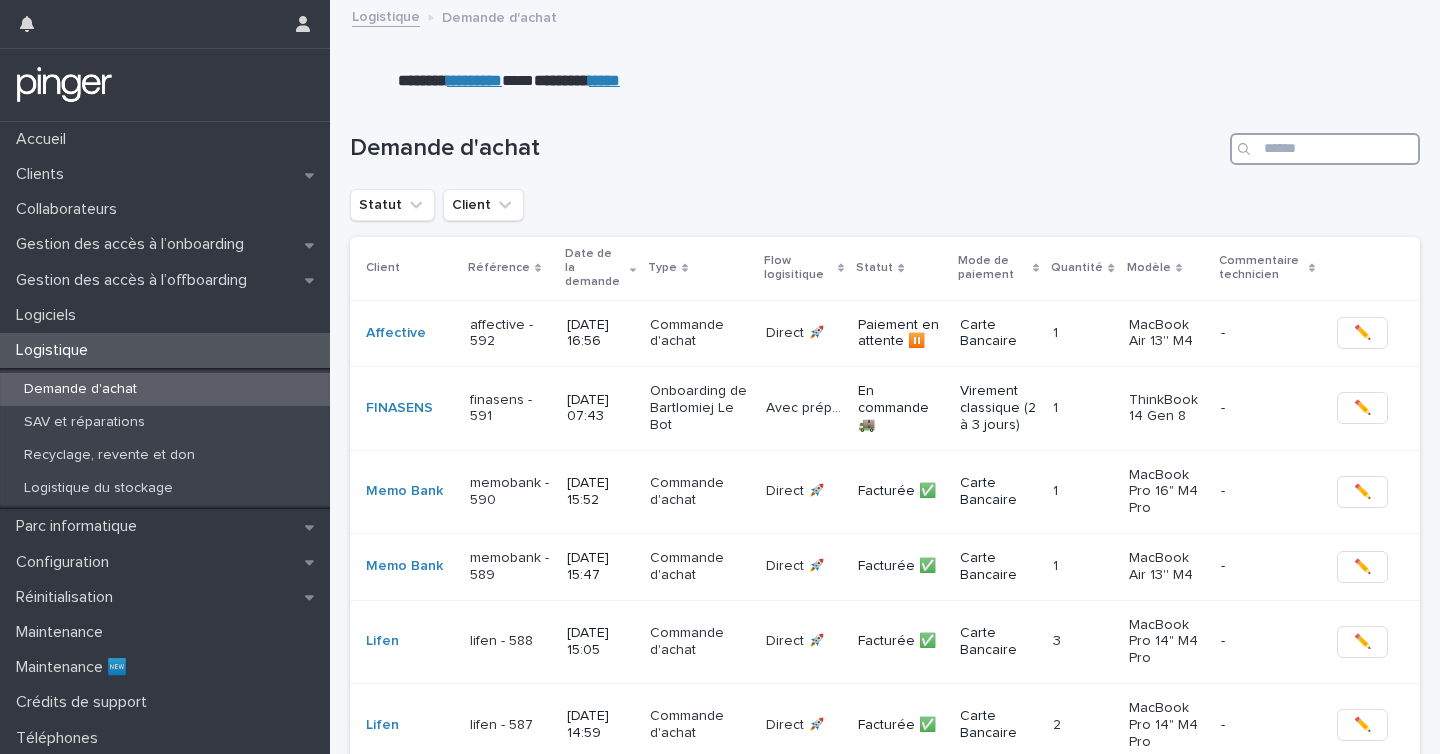 click at bounding box center [1325, 149] 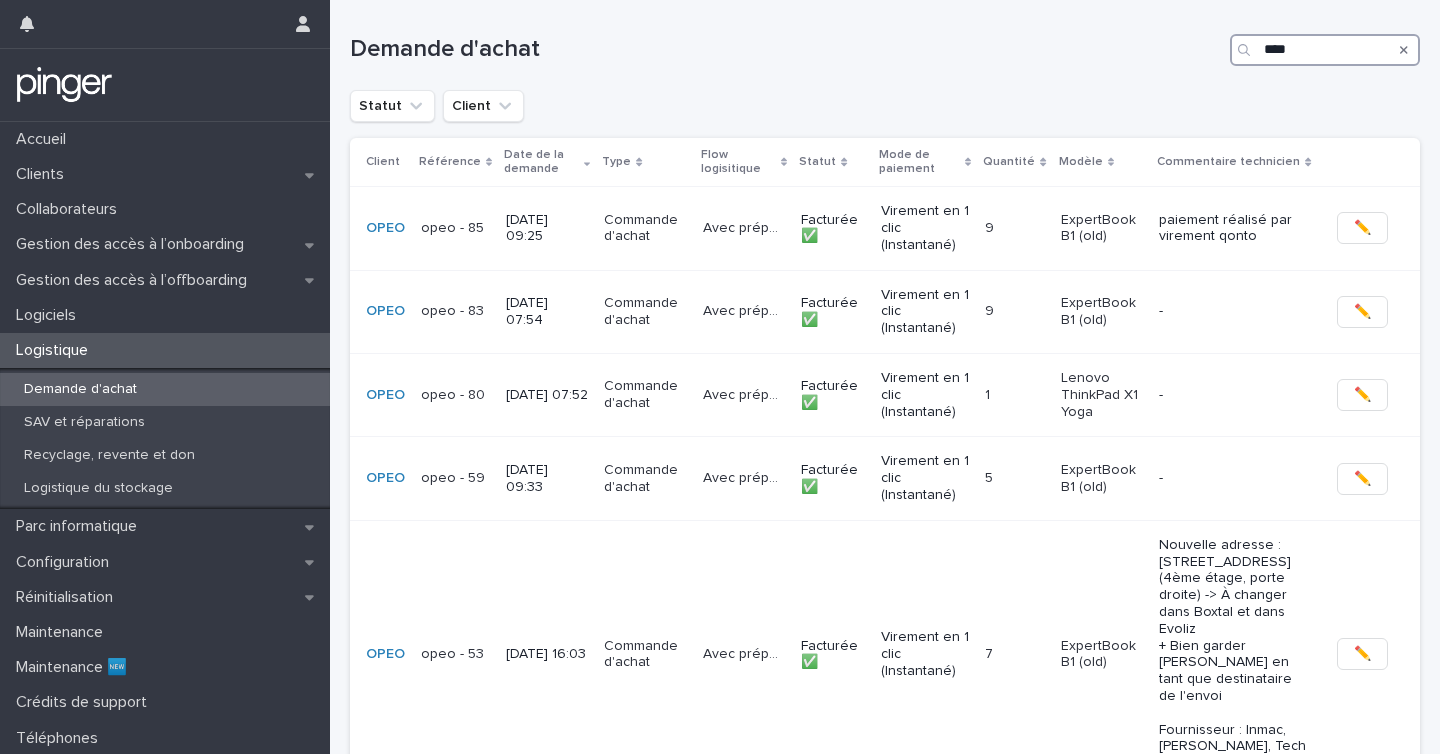 scroll, scrollTop: 0, scrollLeft: 0, axis: both 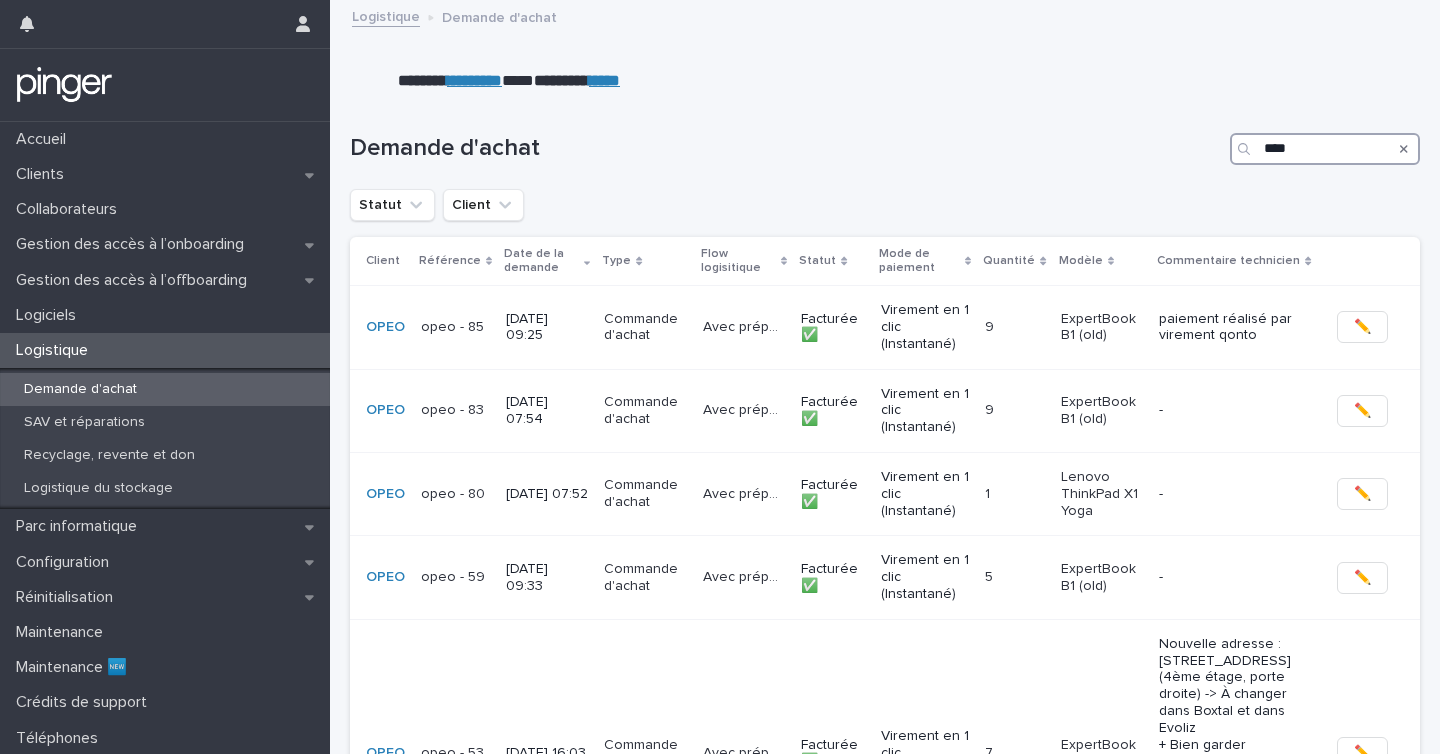 type on "****" 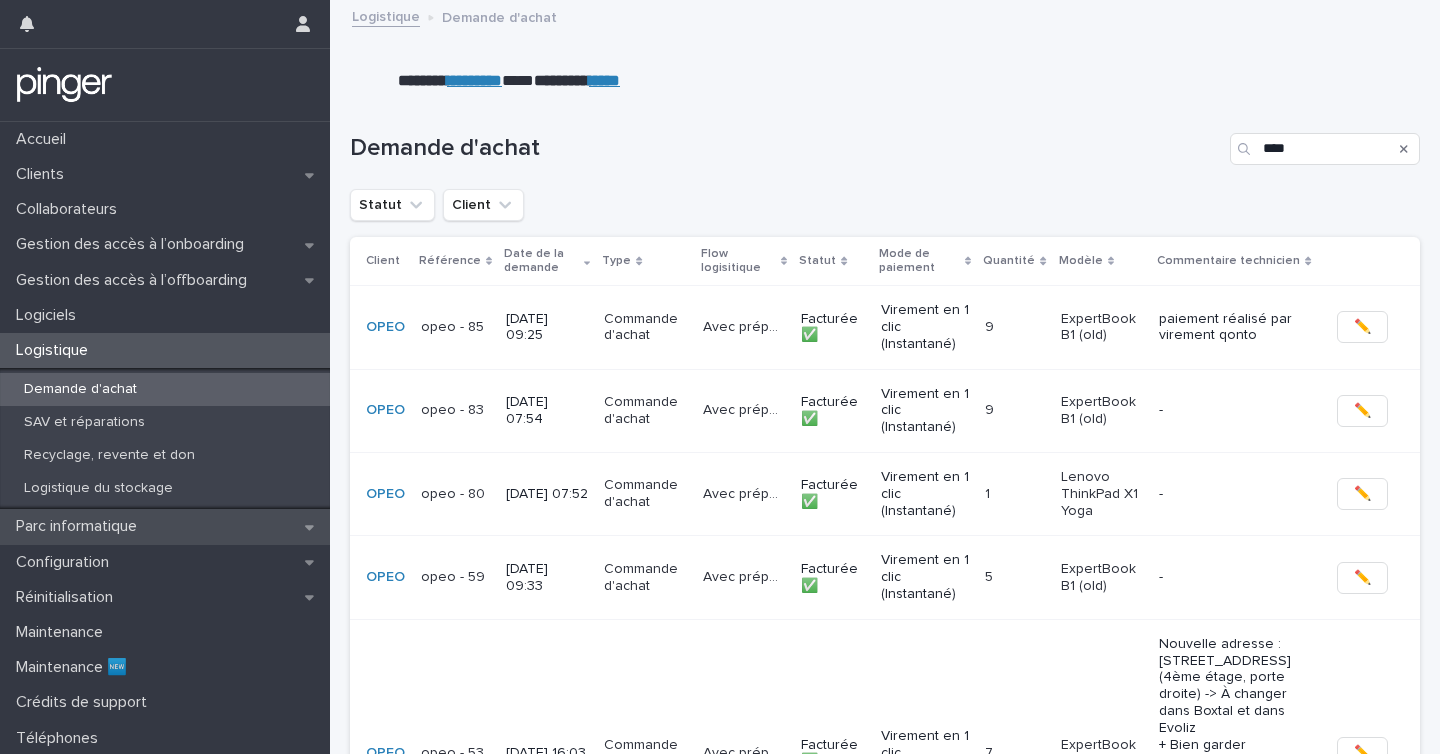 click on "Parc informatique" at bounding box center [80, 526] 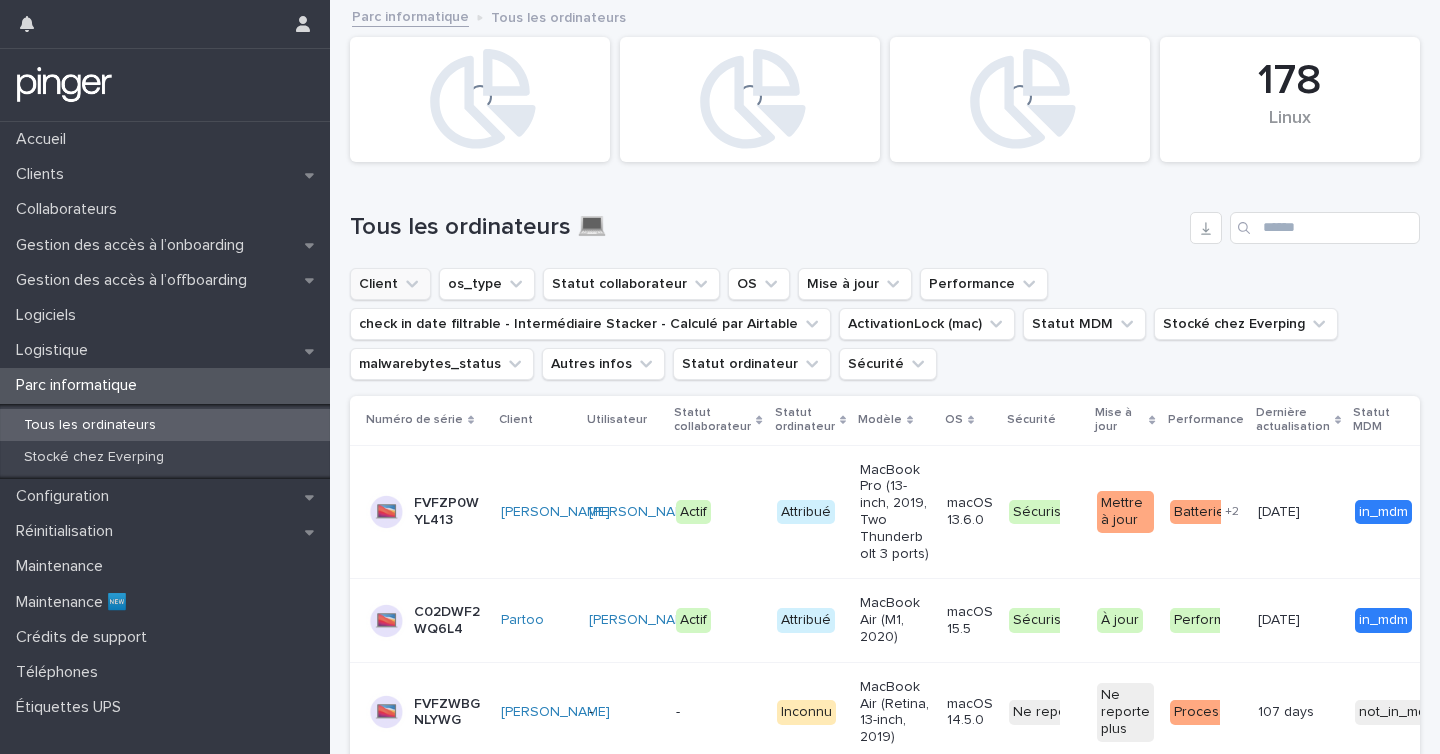 click on "Client" at bounding box center [390, 284] 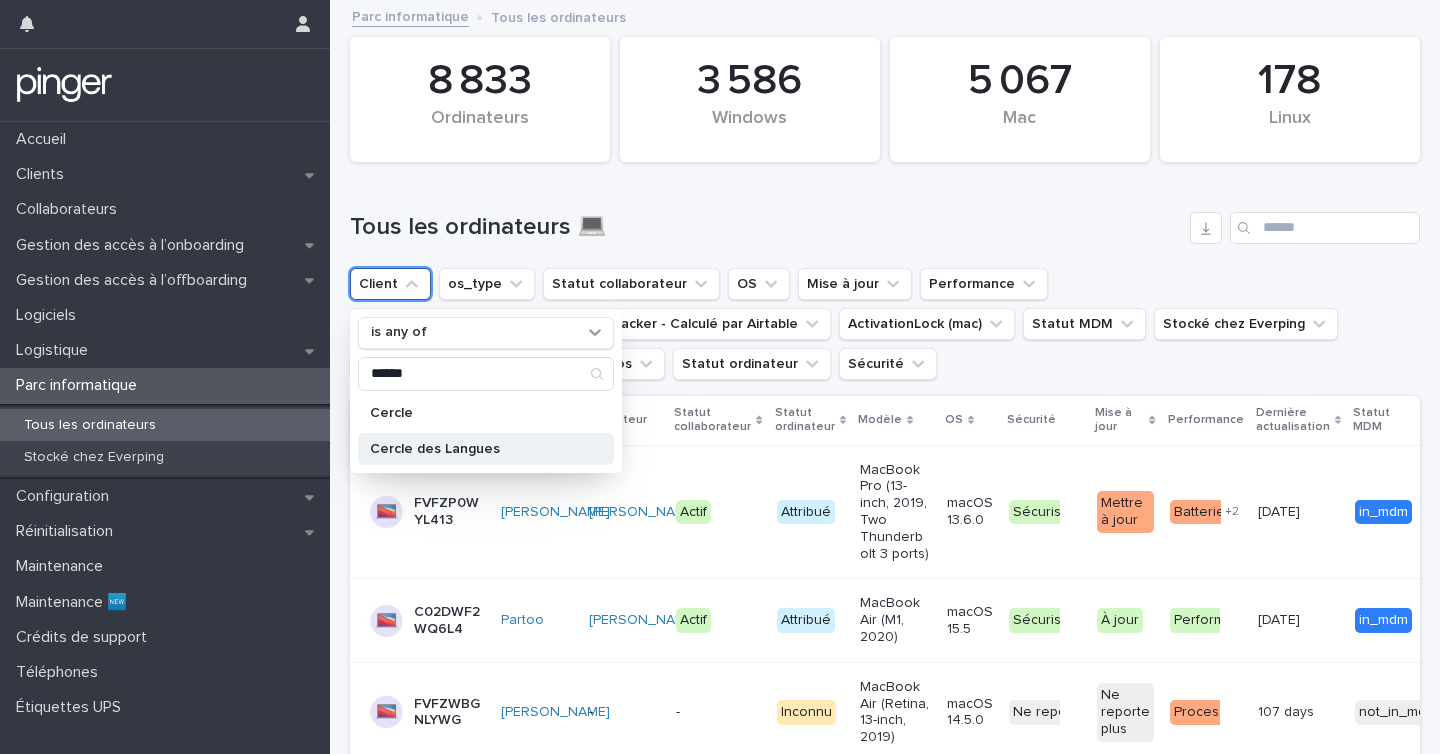 type on "******" 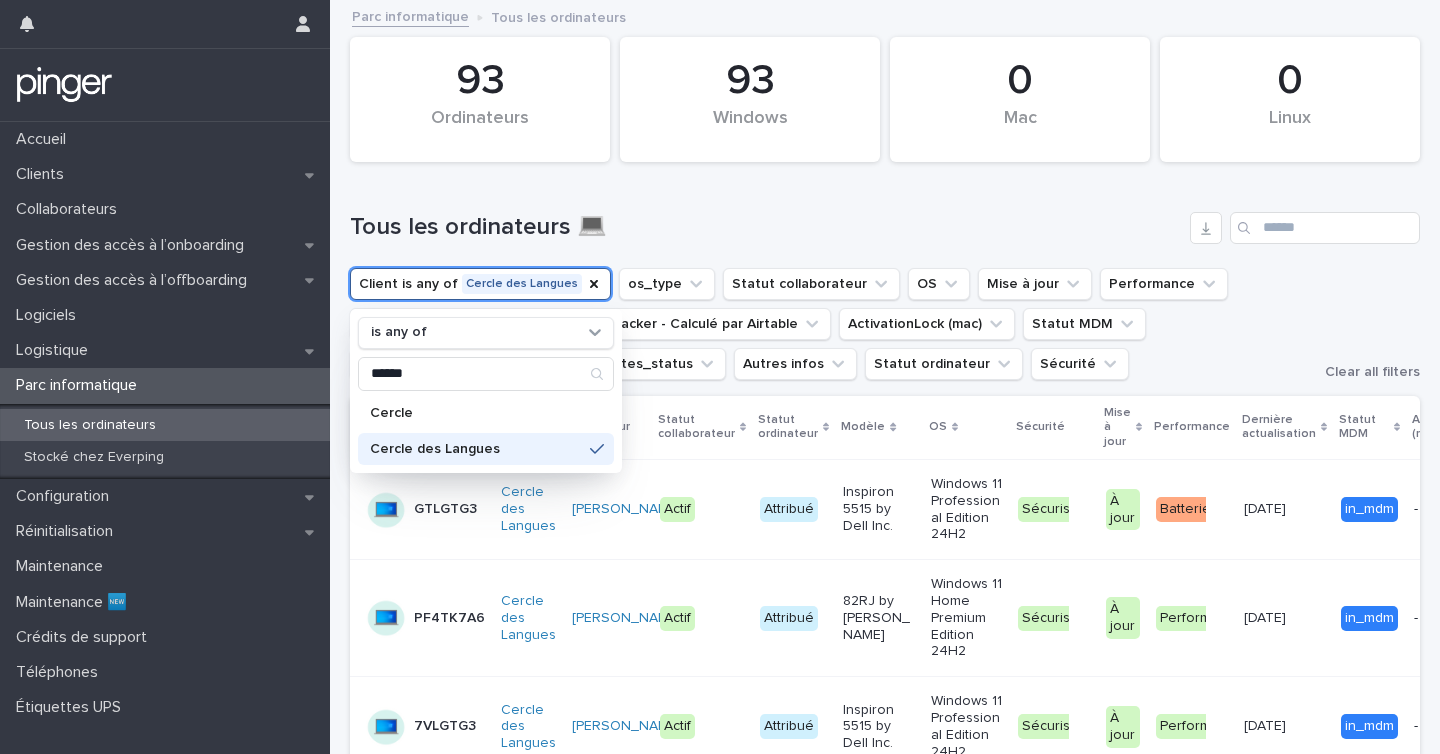 click on "Tous les ordinateurs 💻" at bounding box center [766, 227] 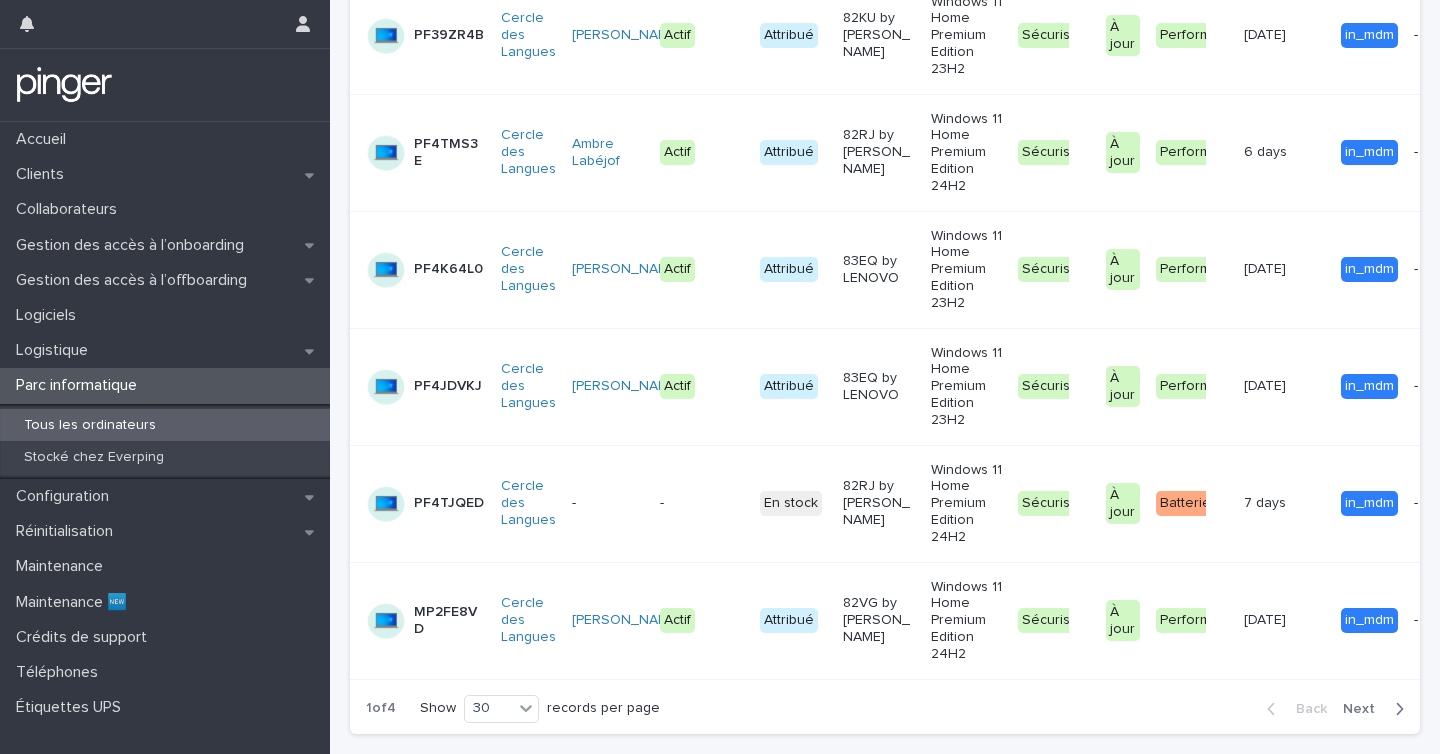 scroll, scrollTop: 3304, scrollLeft: 0, axis: vertical 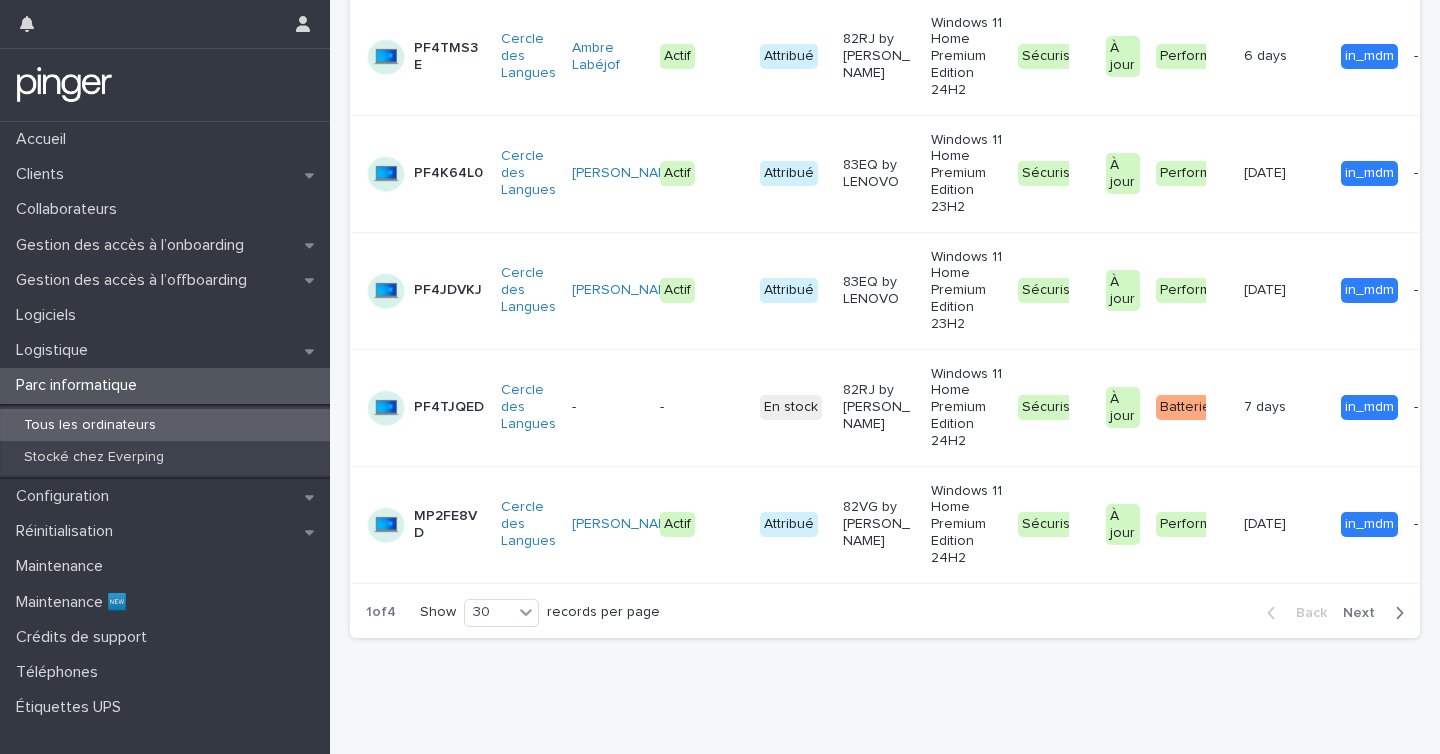 click on "Next" at bounding box center (1365, 613) 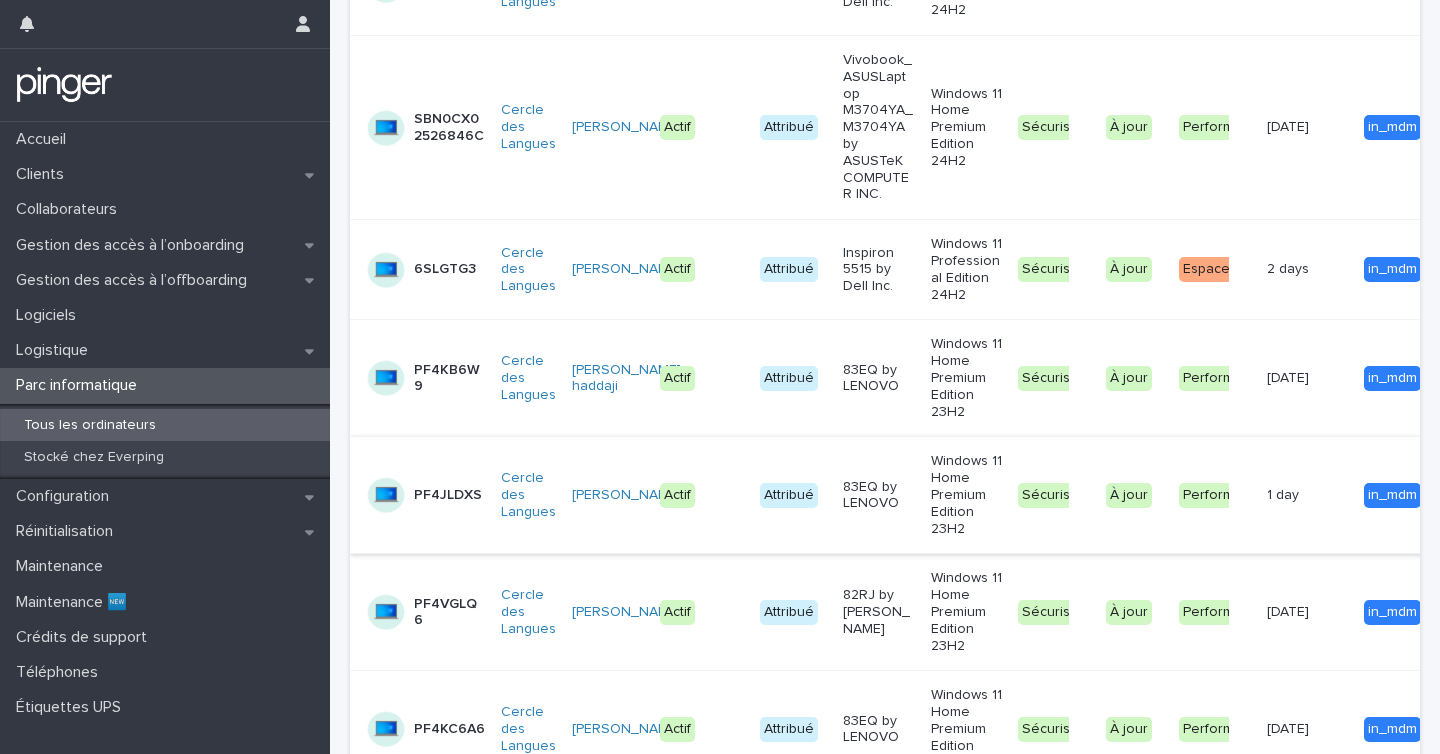 scroll, scrollTop: 3357, scrollLeft: 0, axis: vertical 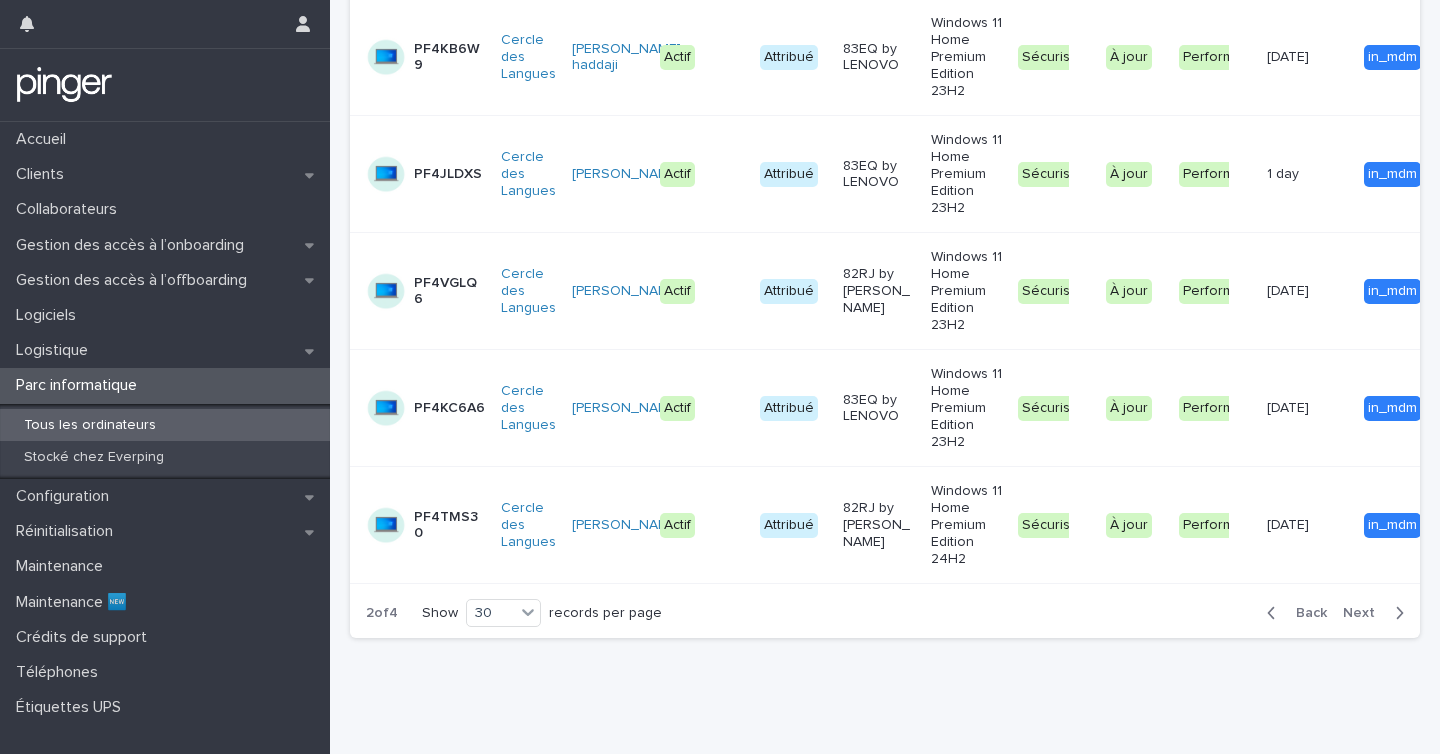 click on "Back Next" at bounding box center (1335, 613) 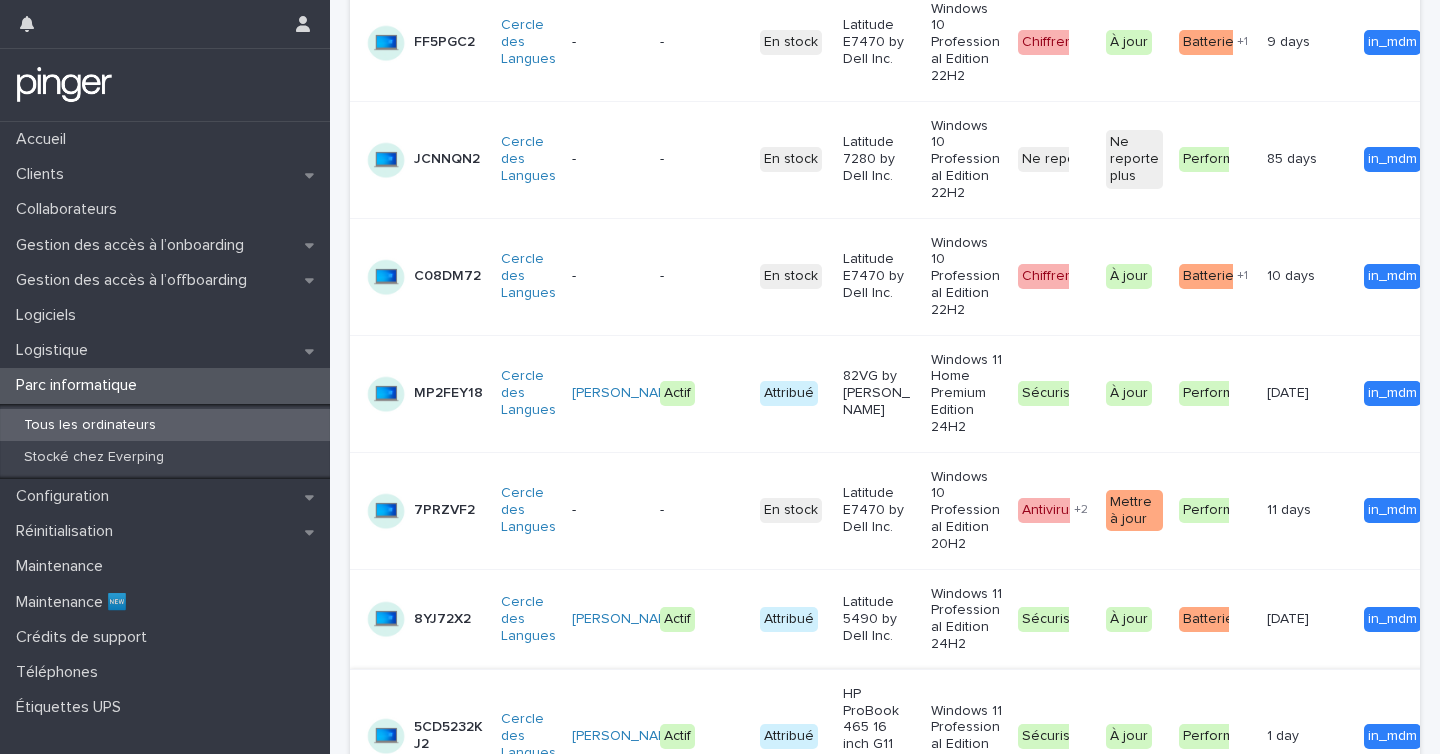 scroll, scrollTop: 3340, scrollLeft: 0, axis: vertical 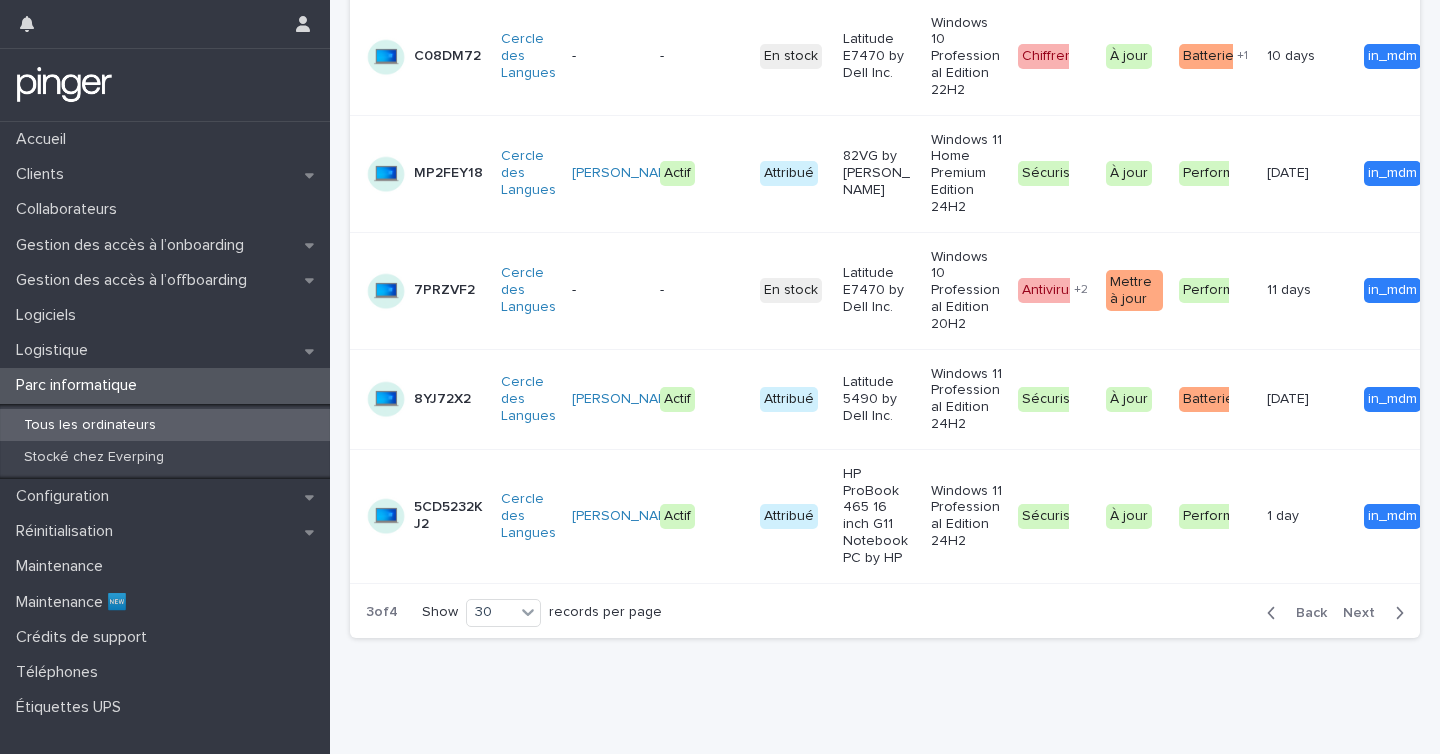 click on "Next" at bounding box center [1365, 613] 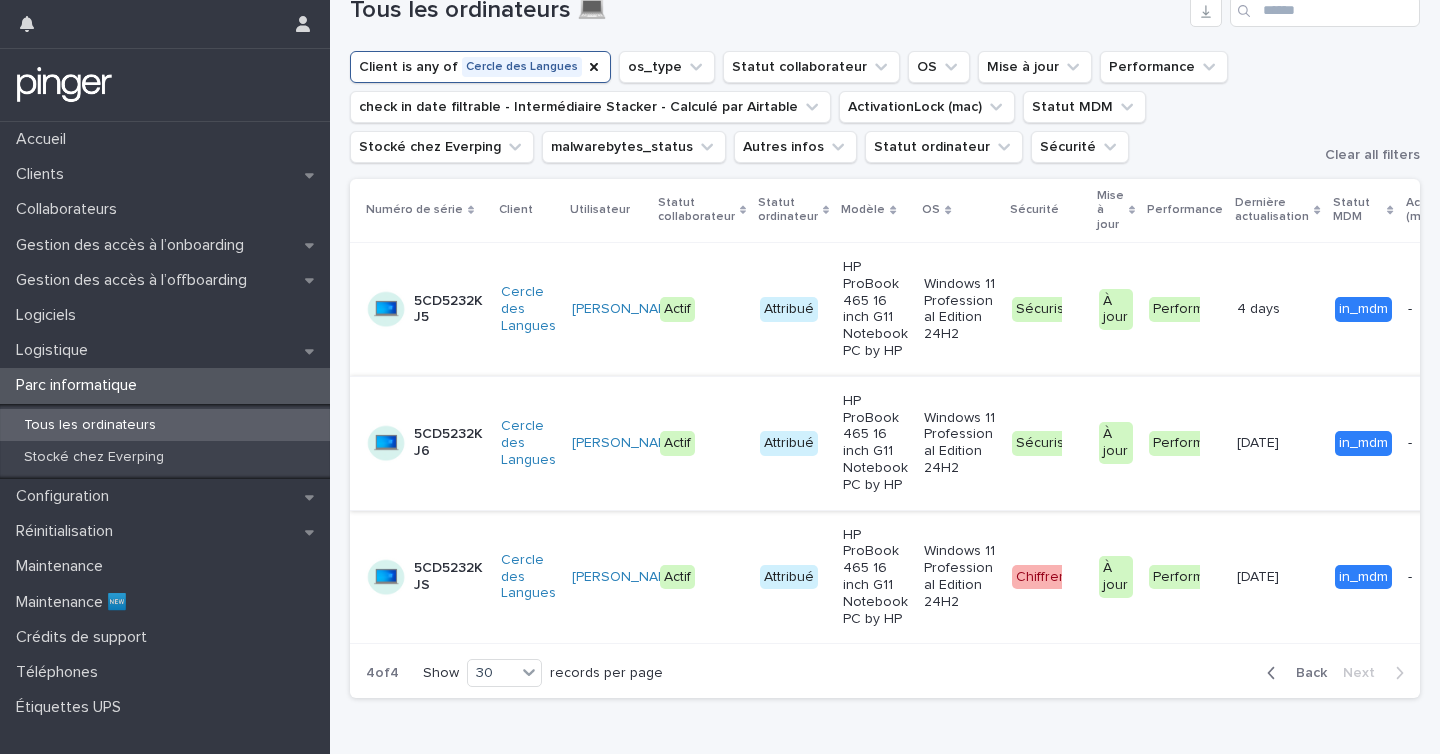scroll, scrollTop: 280, scrollLeft: 0, axis: vertical 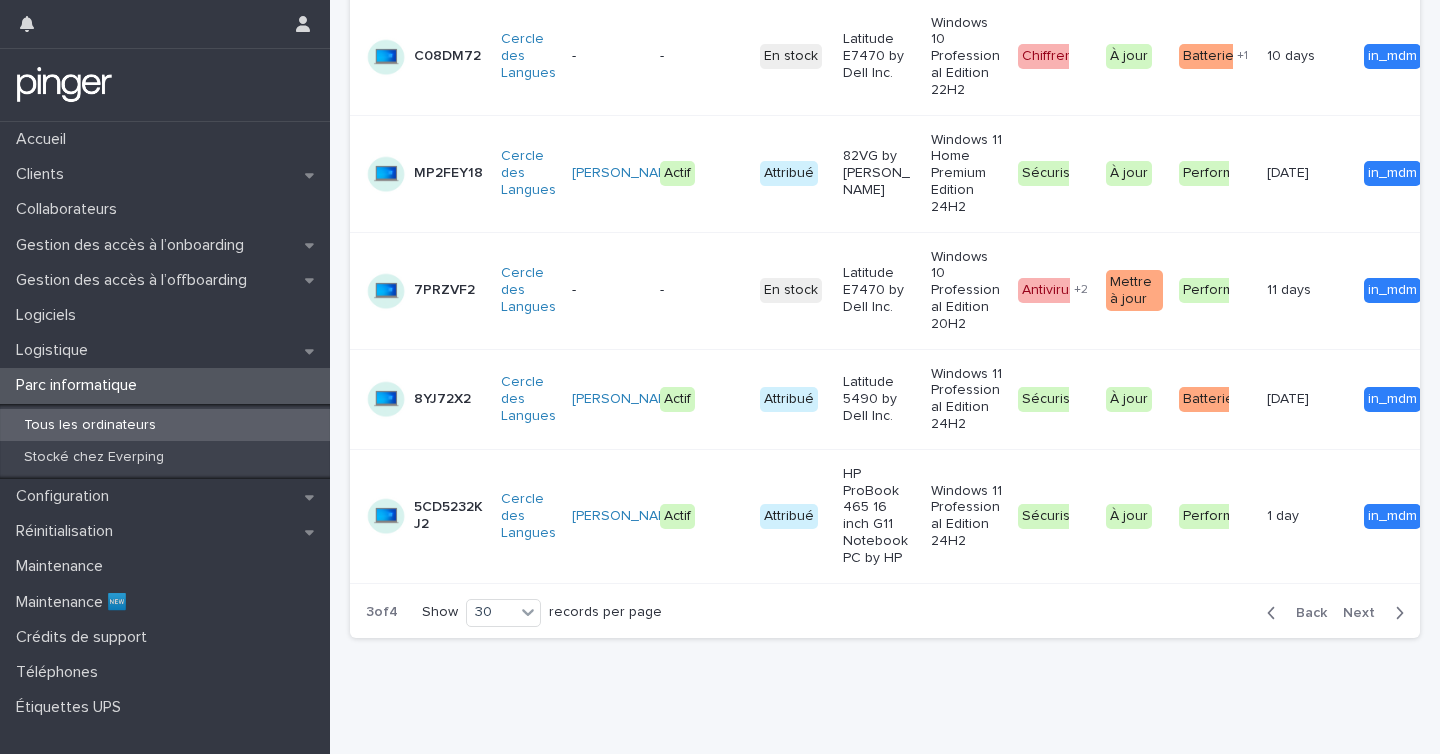 click on "8YJ72X2" at bounding box center [442, 397] 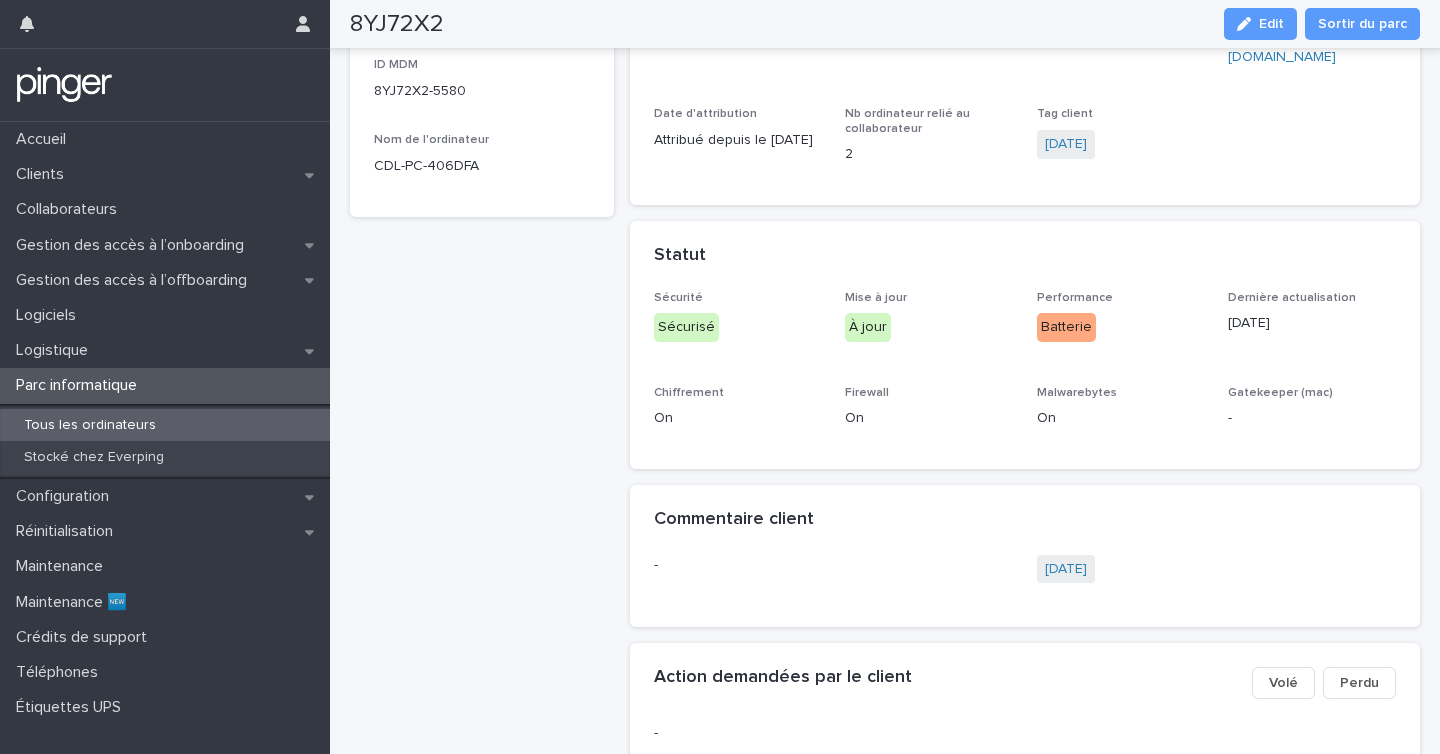 scroll, scrollTop: 629, scrollLeft: 0, axis: vertical 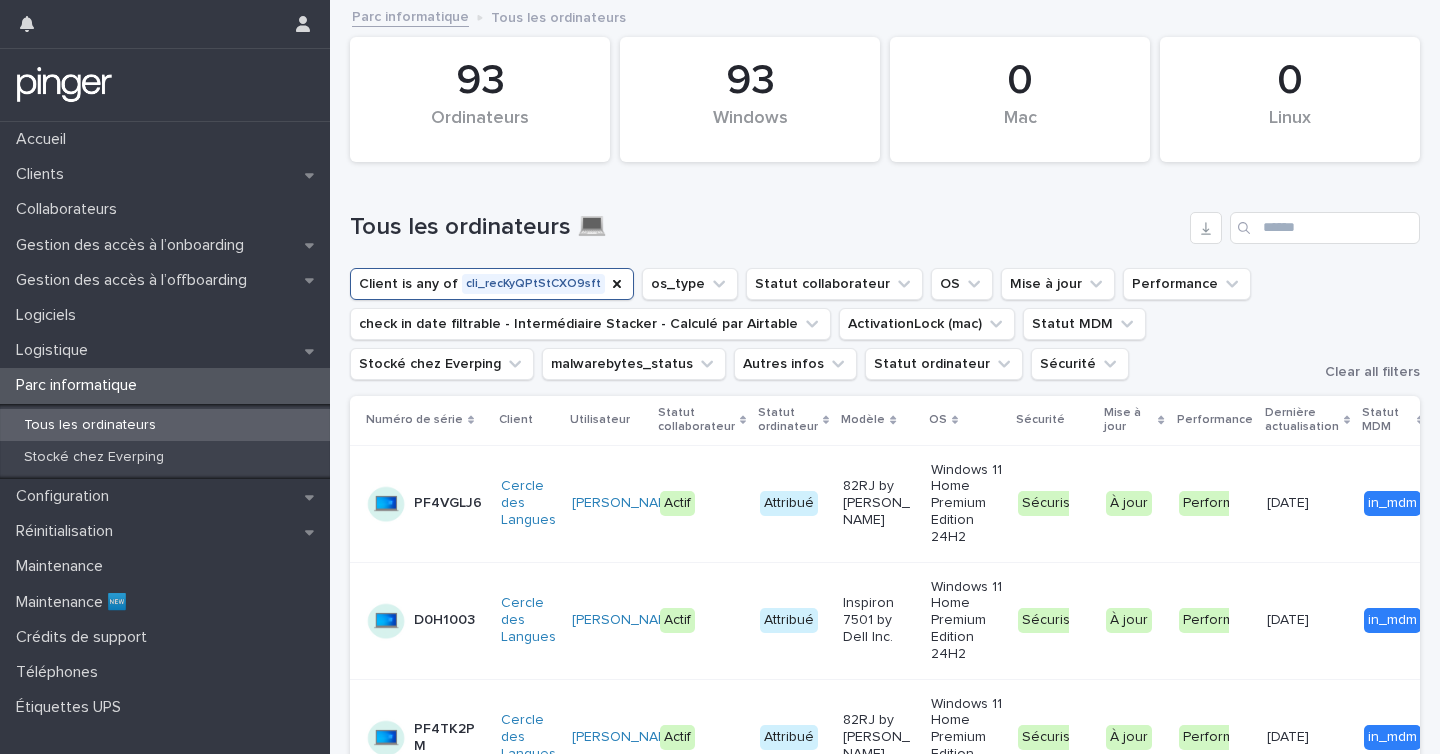 click on "Client is any of cli_recKyQPtStCXO9sft" at bounding box center (492, 284) 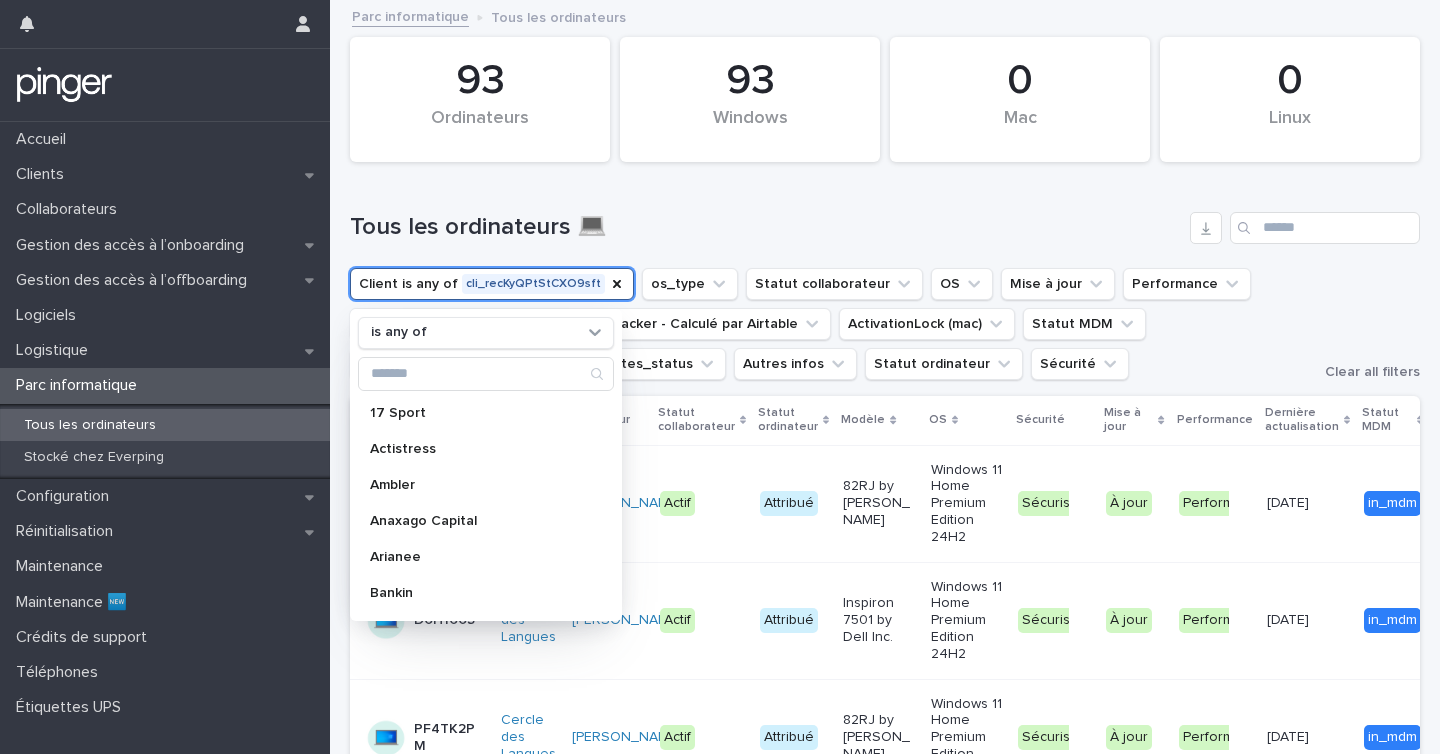 click on "Tous les ordinateurs 💻" at bounding box center [766, 227] 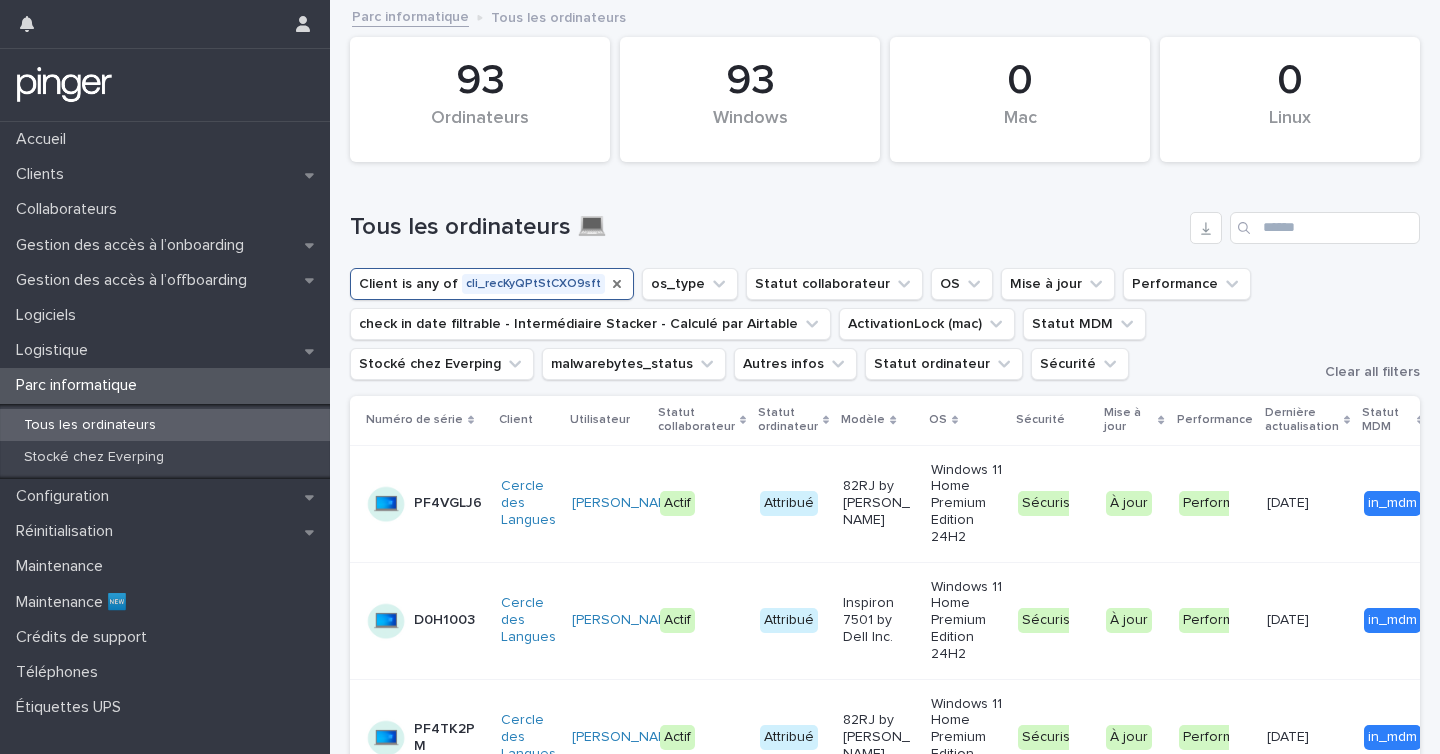 click 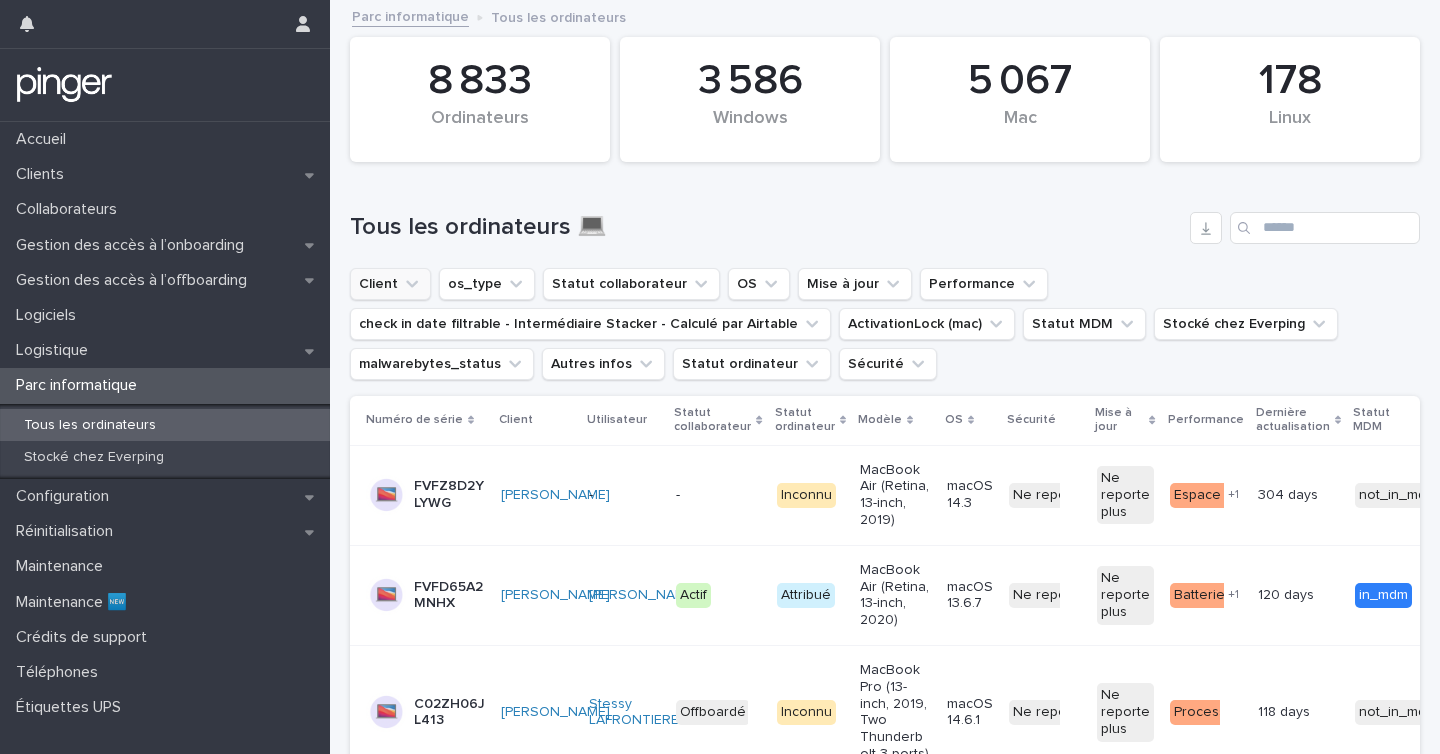 click 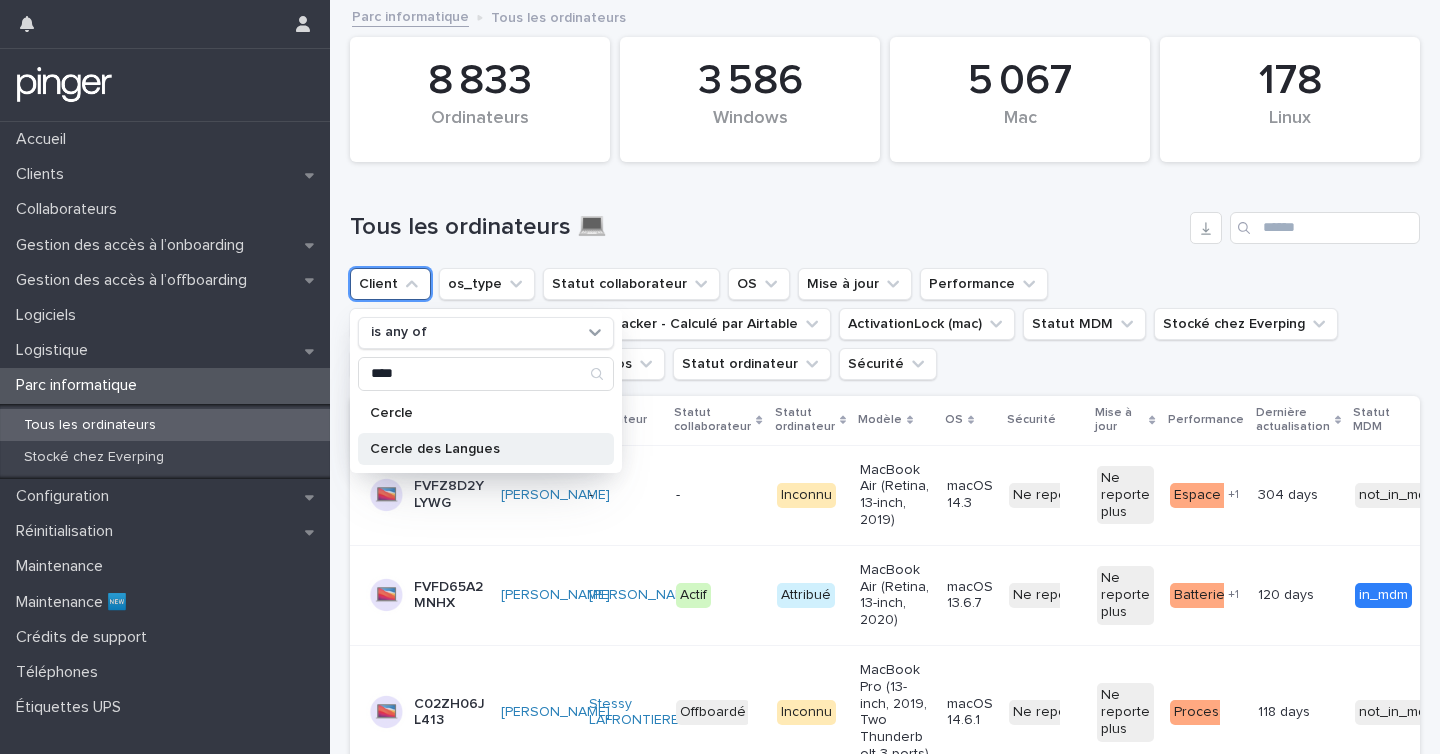 type on "****" 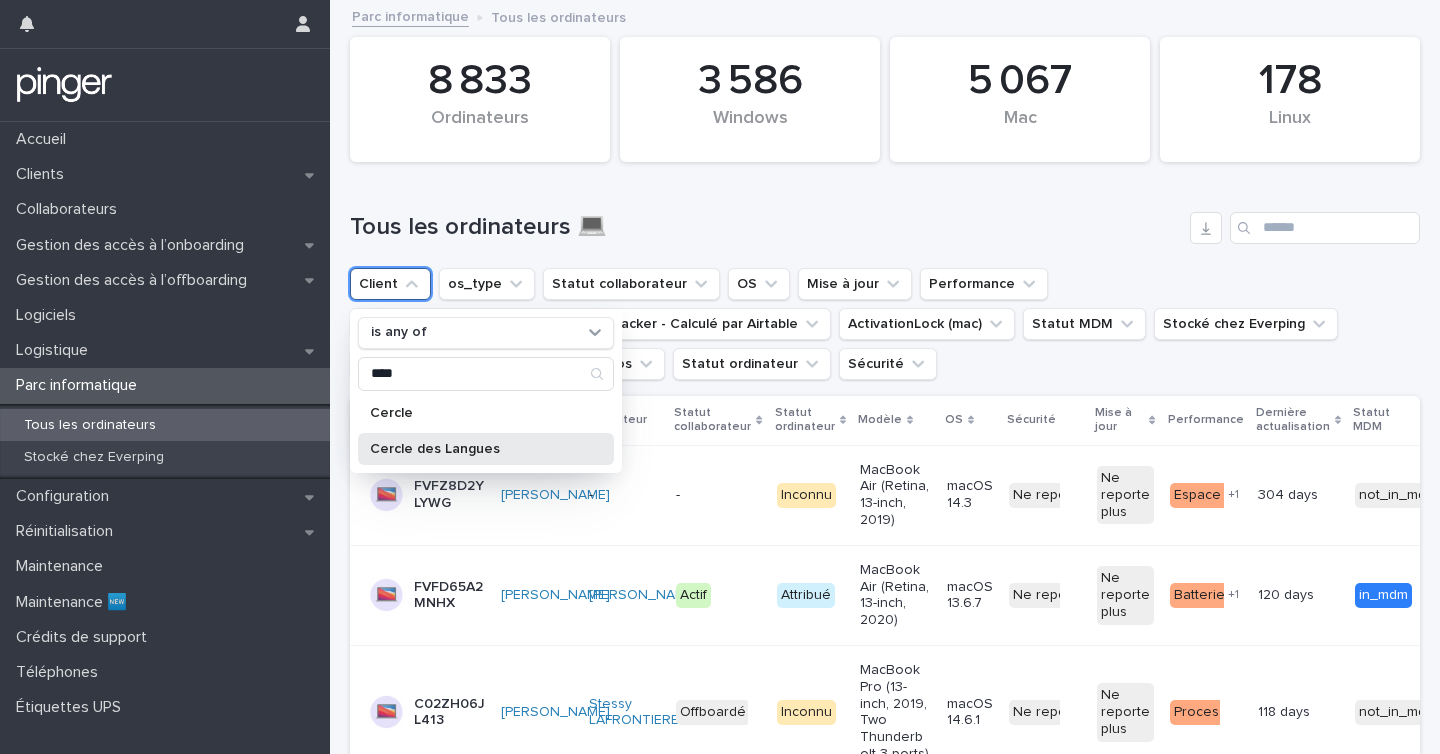 click on "Cercle des Langues" at bounding box center [486, 449] 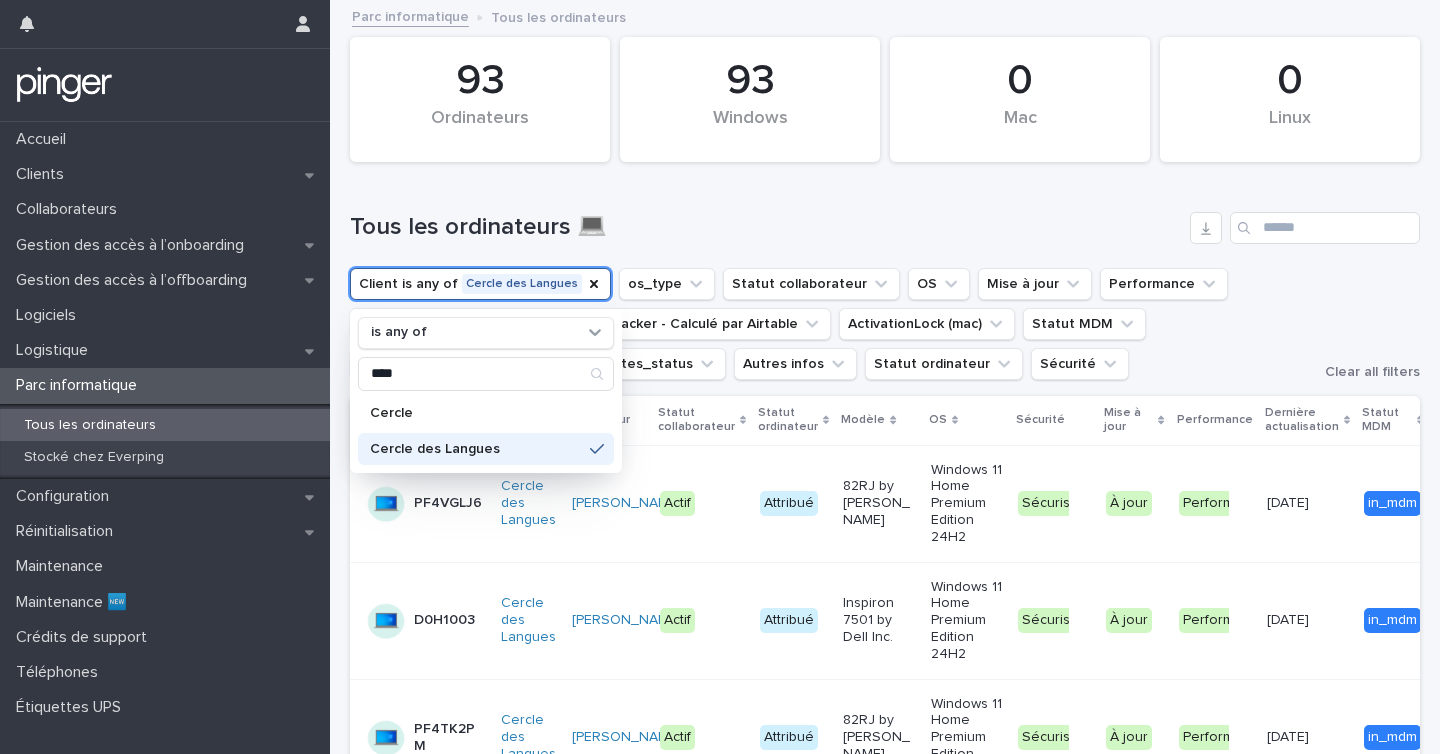 click on "Tous les ordinateurs 💻" at bounding box center [766, 227] 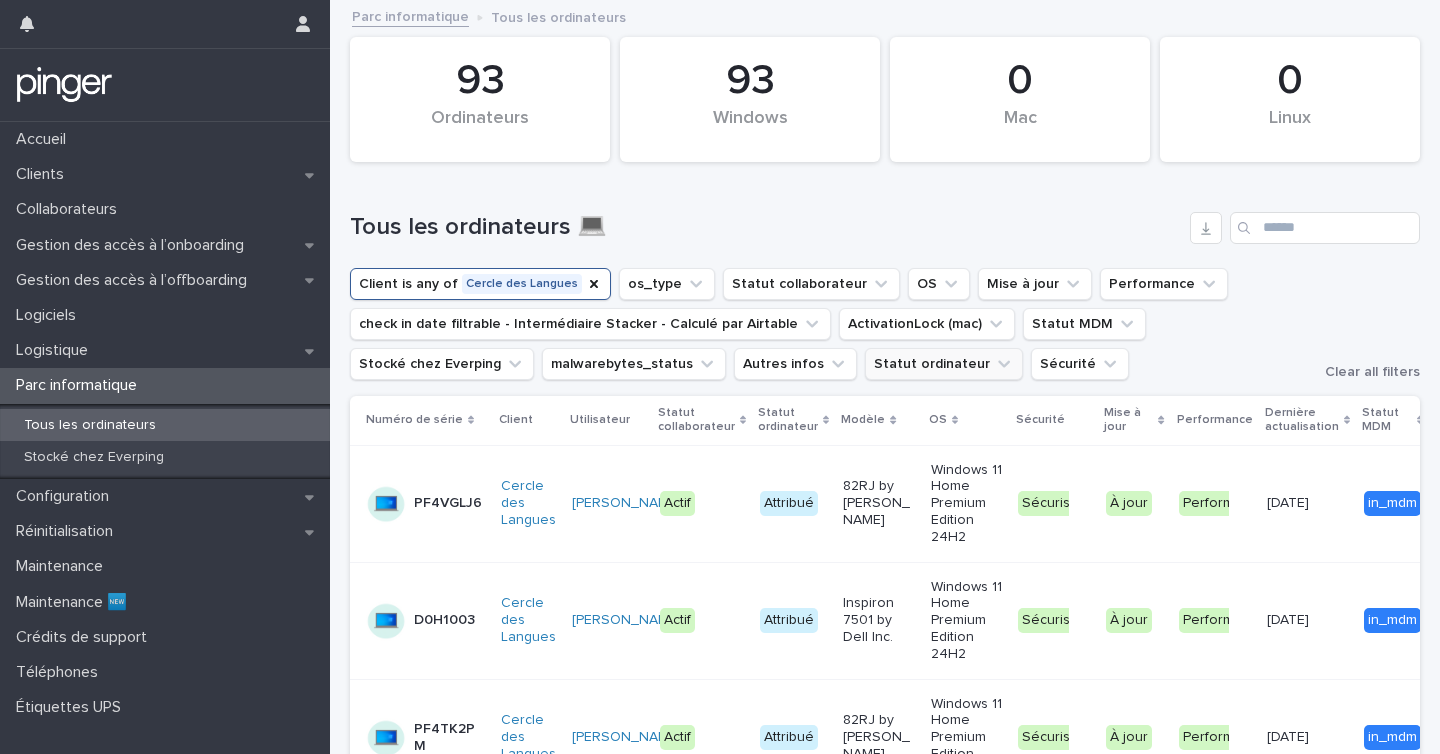 click on "Statut ordinateur" at bounding box center [944, 364] 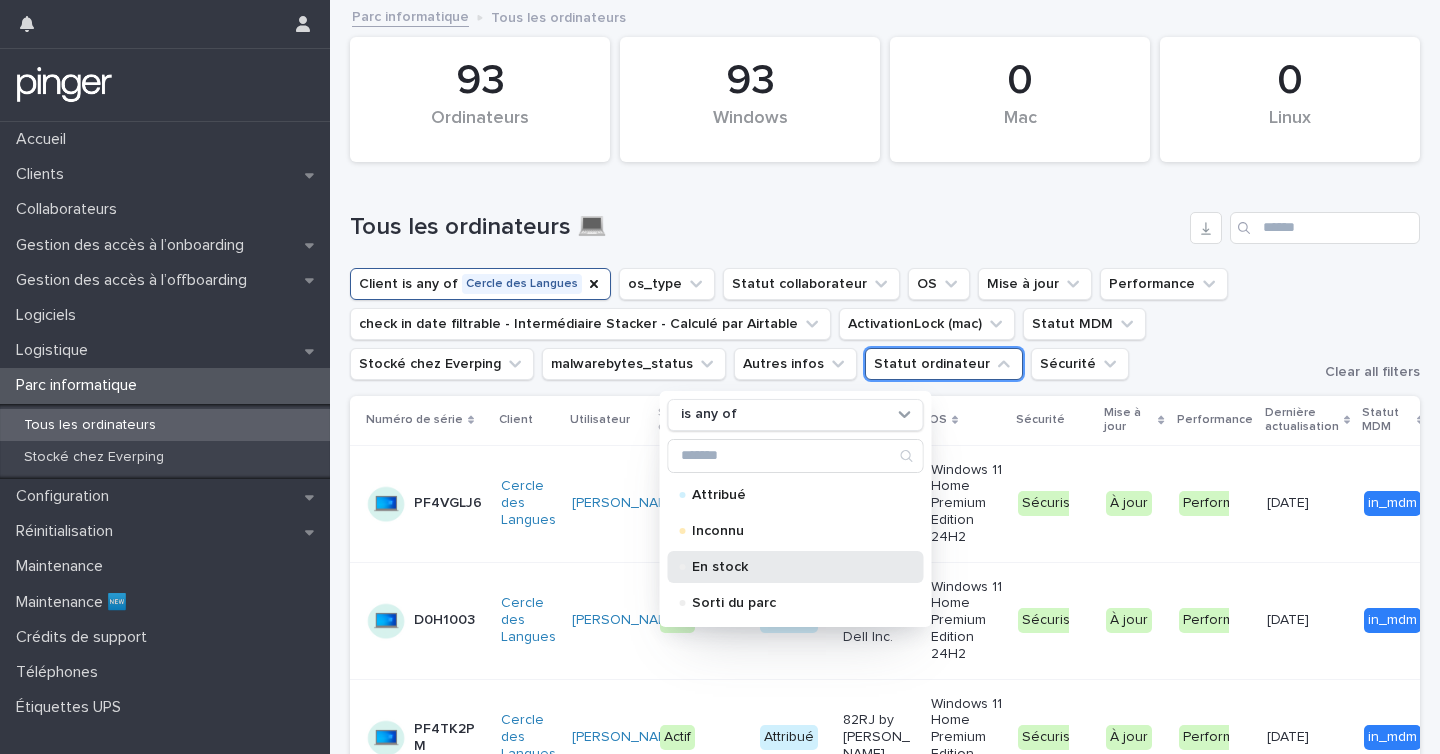 click on "En stock" at bounding box center (792, 567) 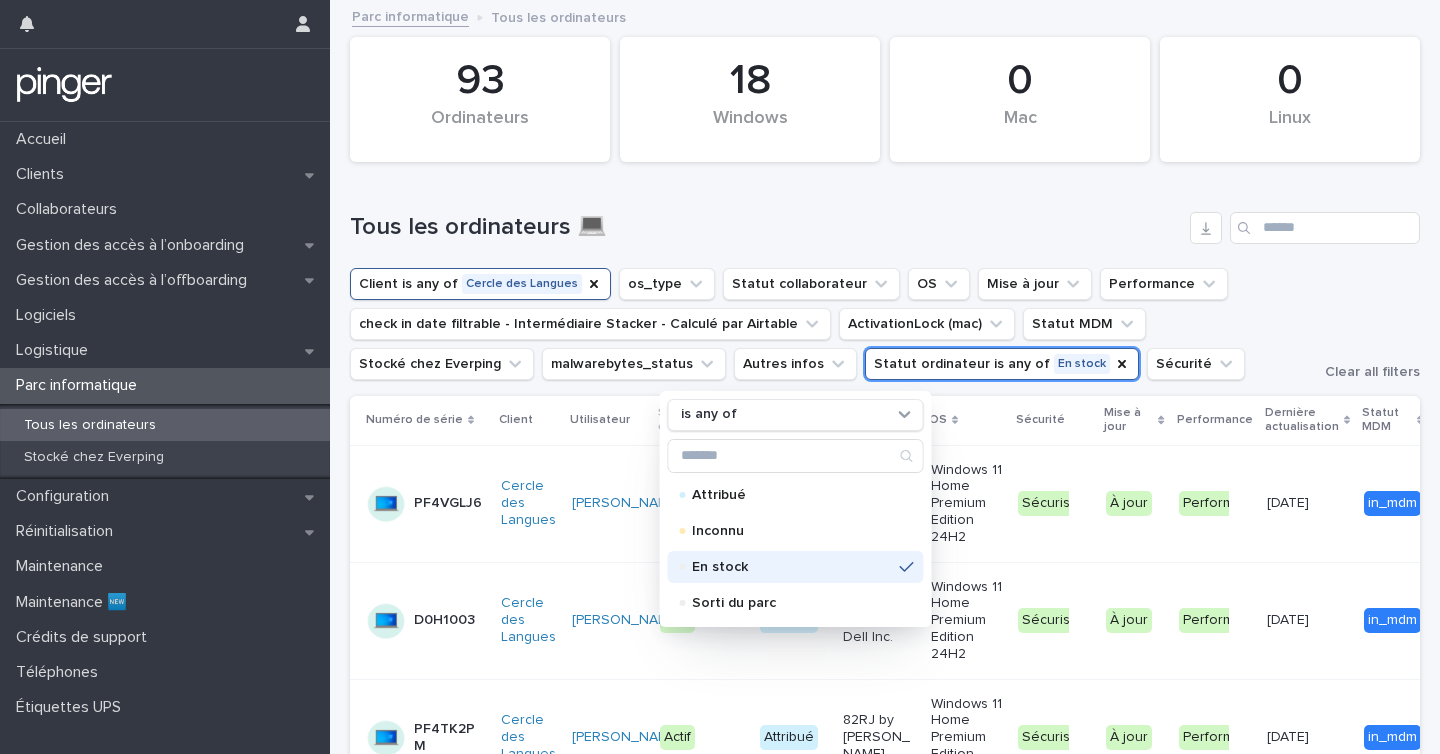 click on "Tous les ordinateurs 💻" at bounding box center (766, 227) 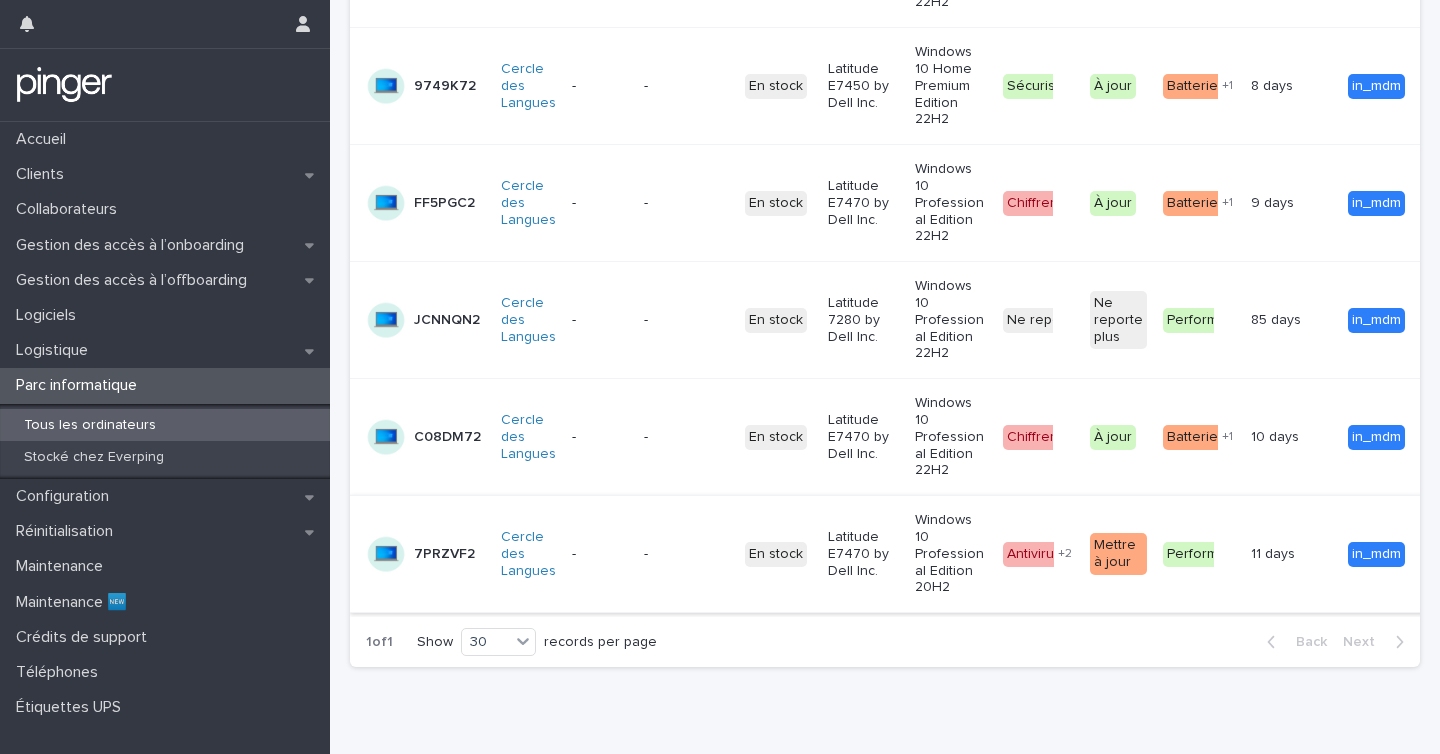 scroll, scrollTop: 1870, scrollLeft: 0, axis: vertical 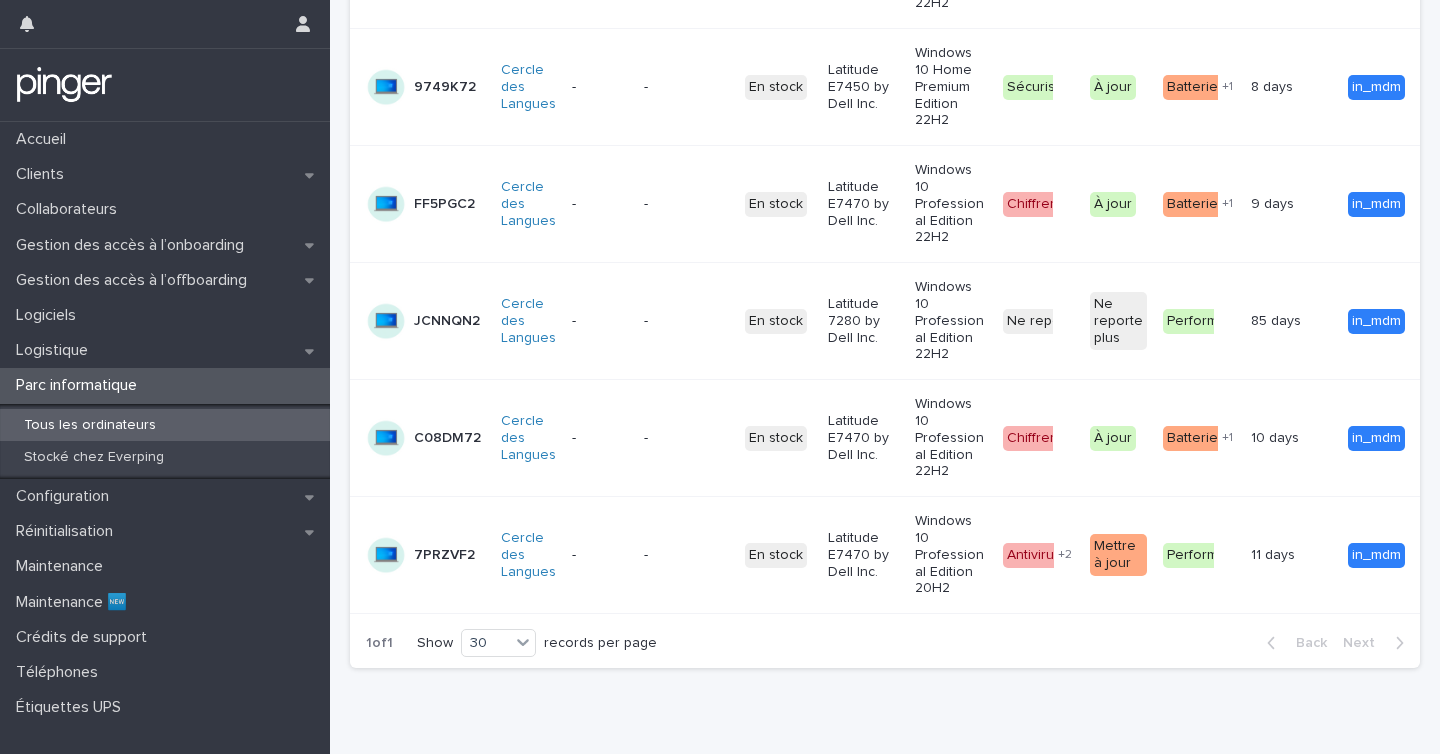 click on "7PRZVF2" at bounding box center [444, 555] 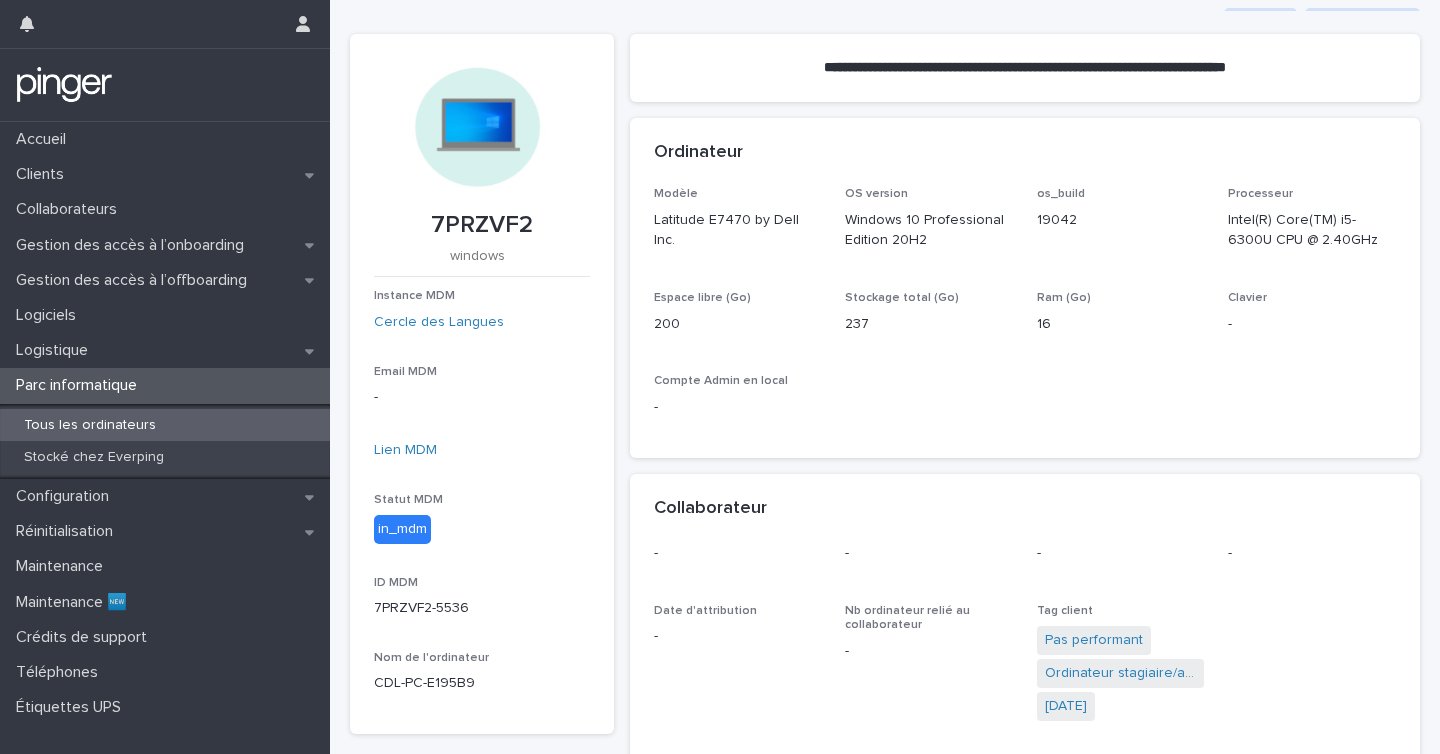 scroll, scrollTop: 0, scrollLeft: 0, axis: both 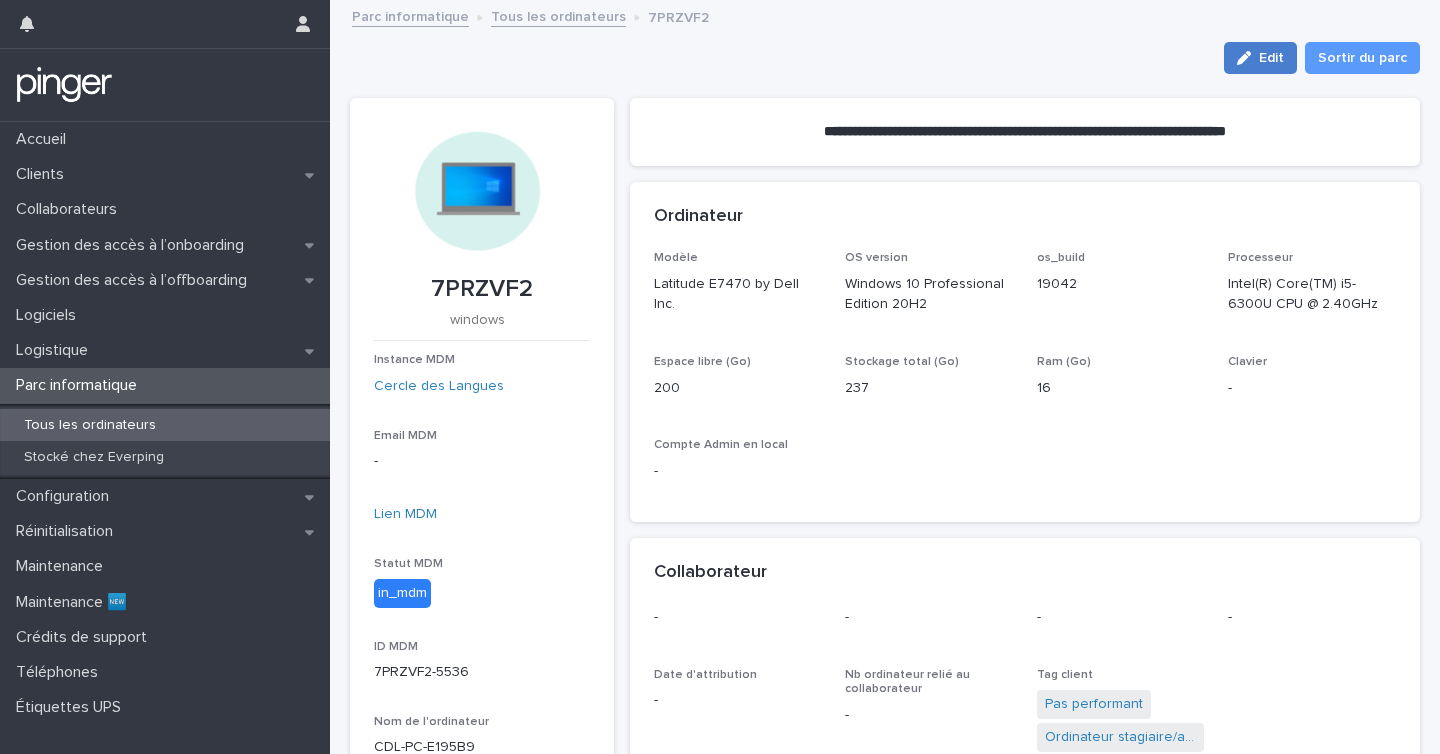 click on "Edit" at bounding box center [1271, 58] 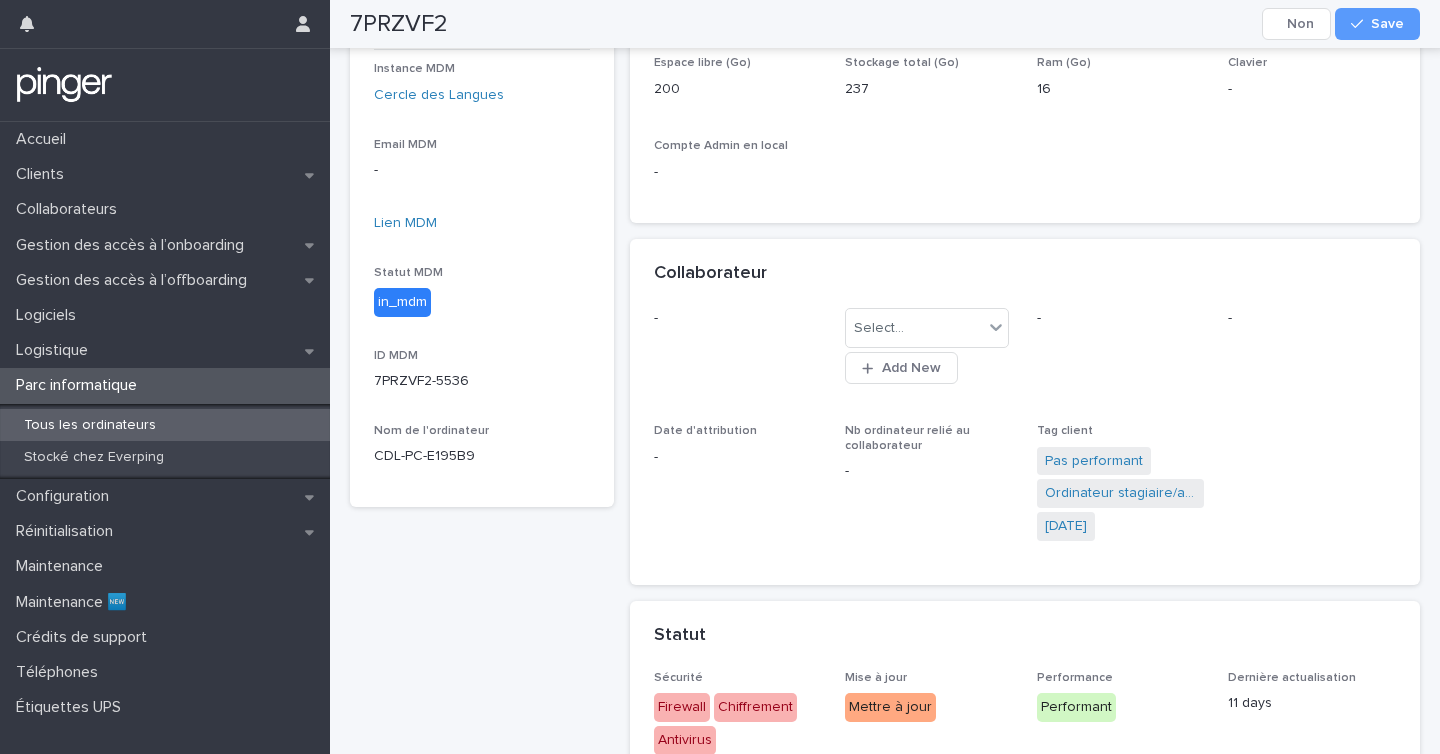 scroll, scrollTop: 300, scrollLeft: 0, axis: vertical 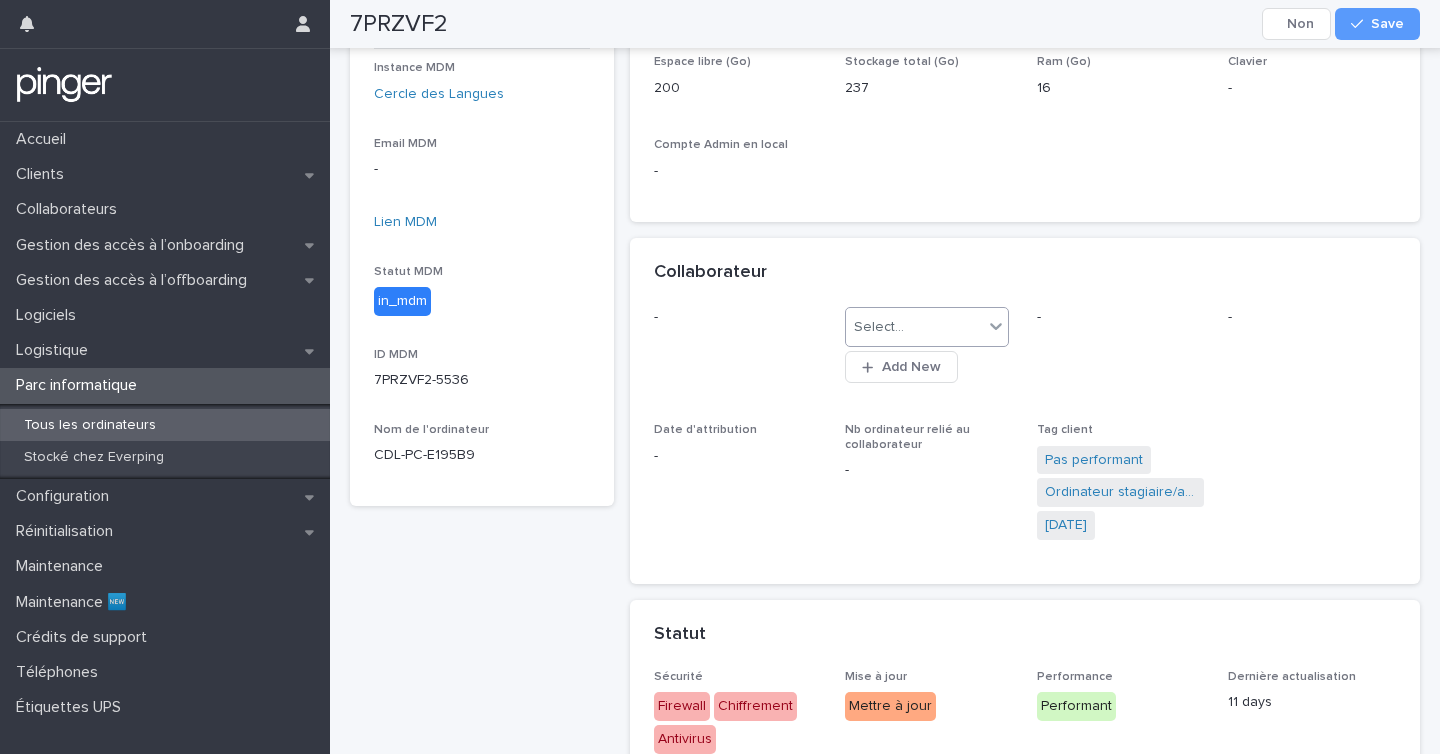 click 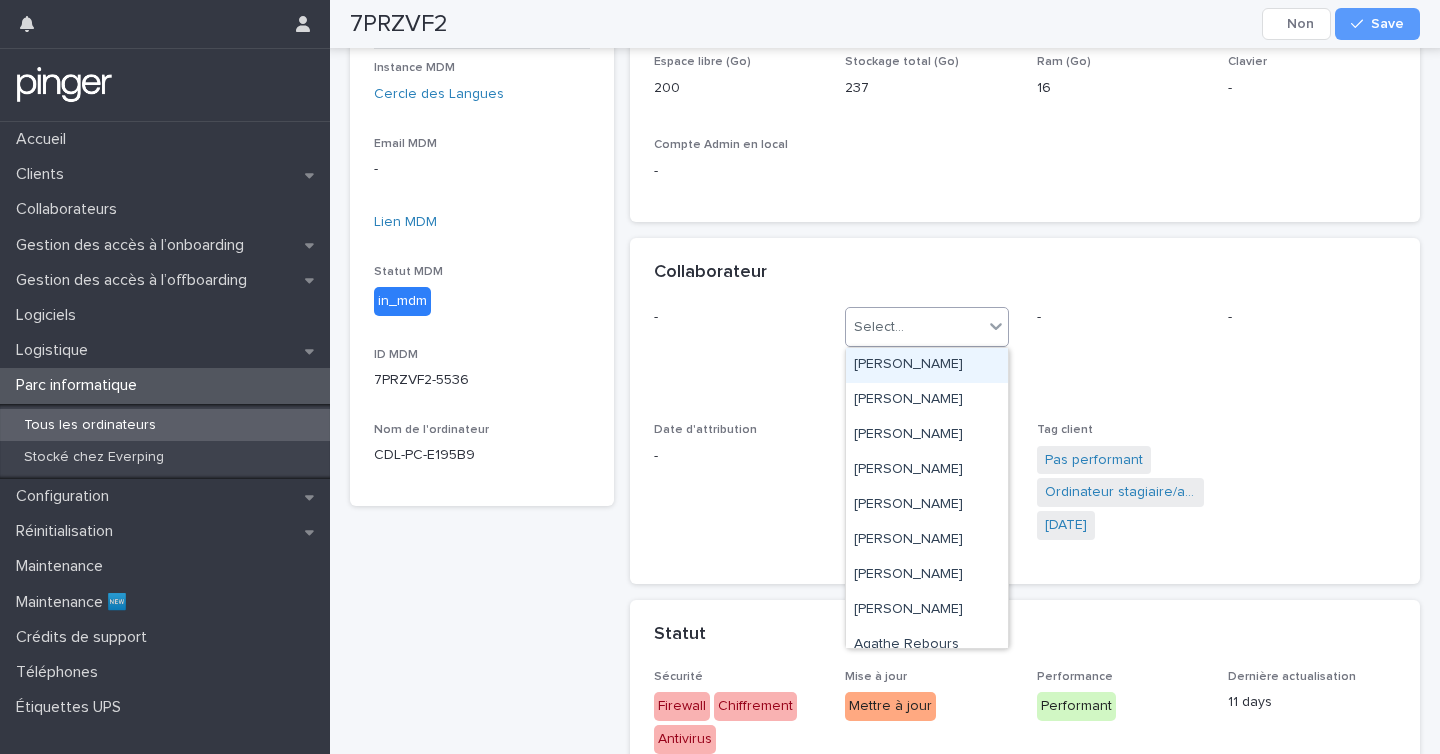 click on "-" at bounding box center [1121, 325] 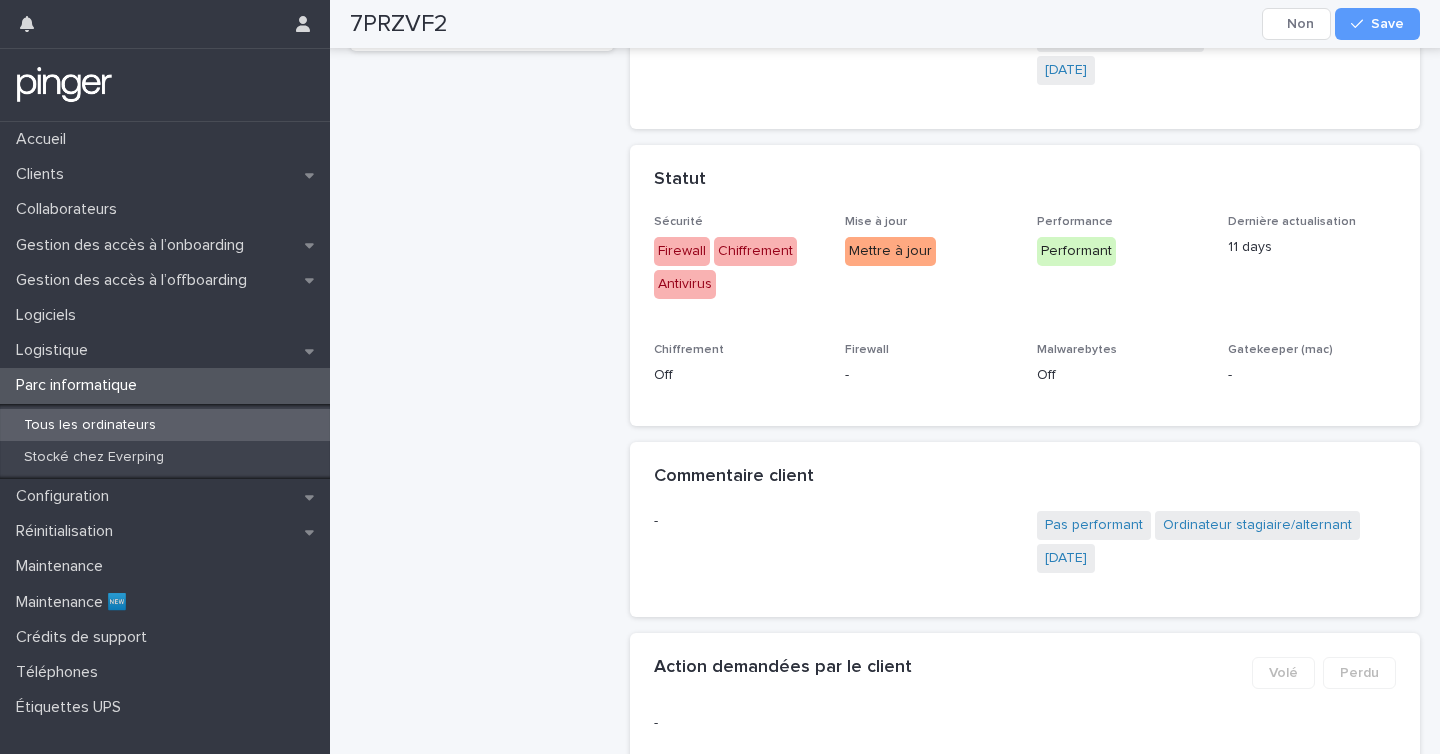 scroll, scrollTop: 0, scrollLeft: 0, axis: both 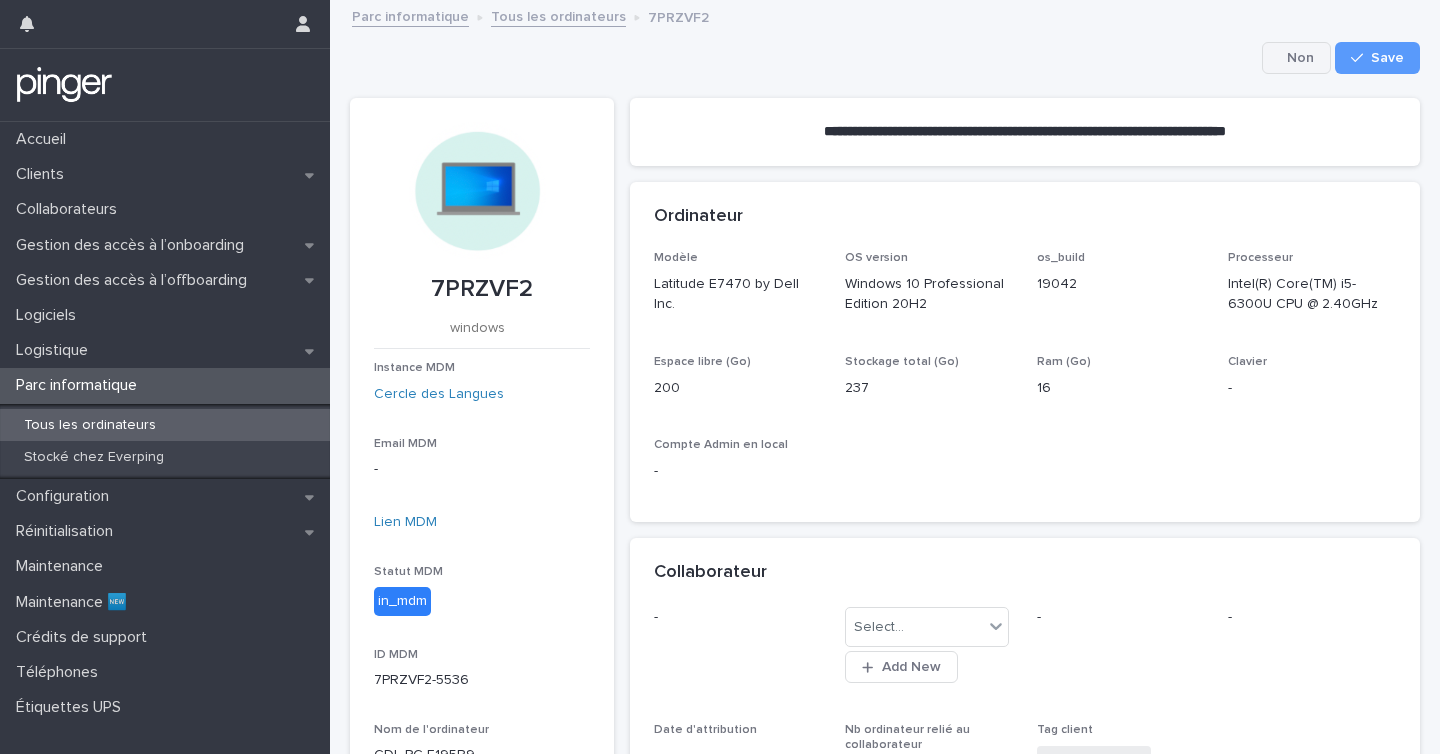 click on "Cancel" at bounding box center (1296, 58) 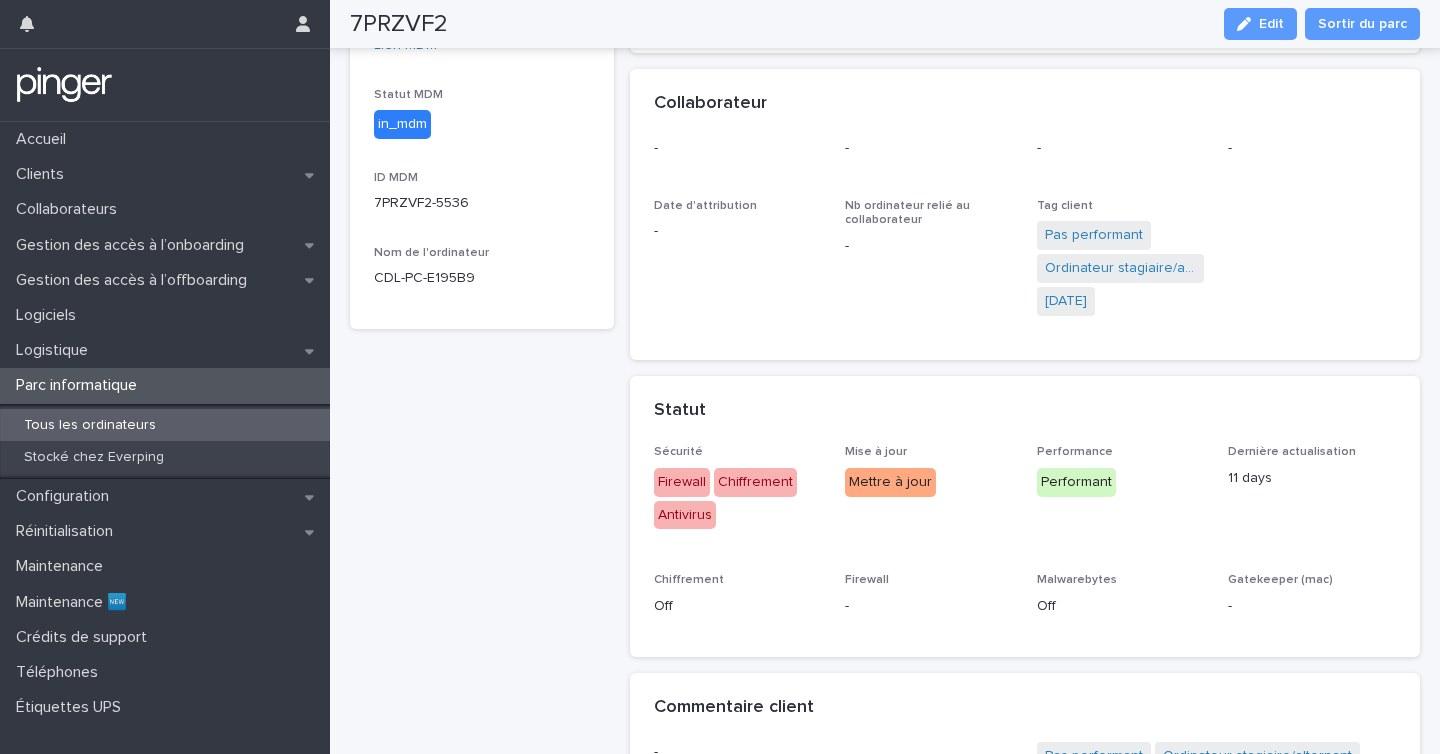 scroll, scrollTop: 0, scrollLeft: 0, axis: both 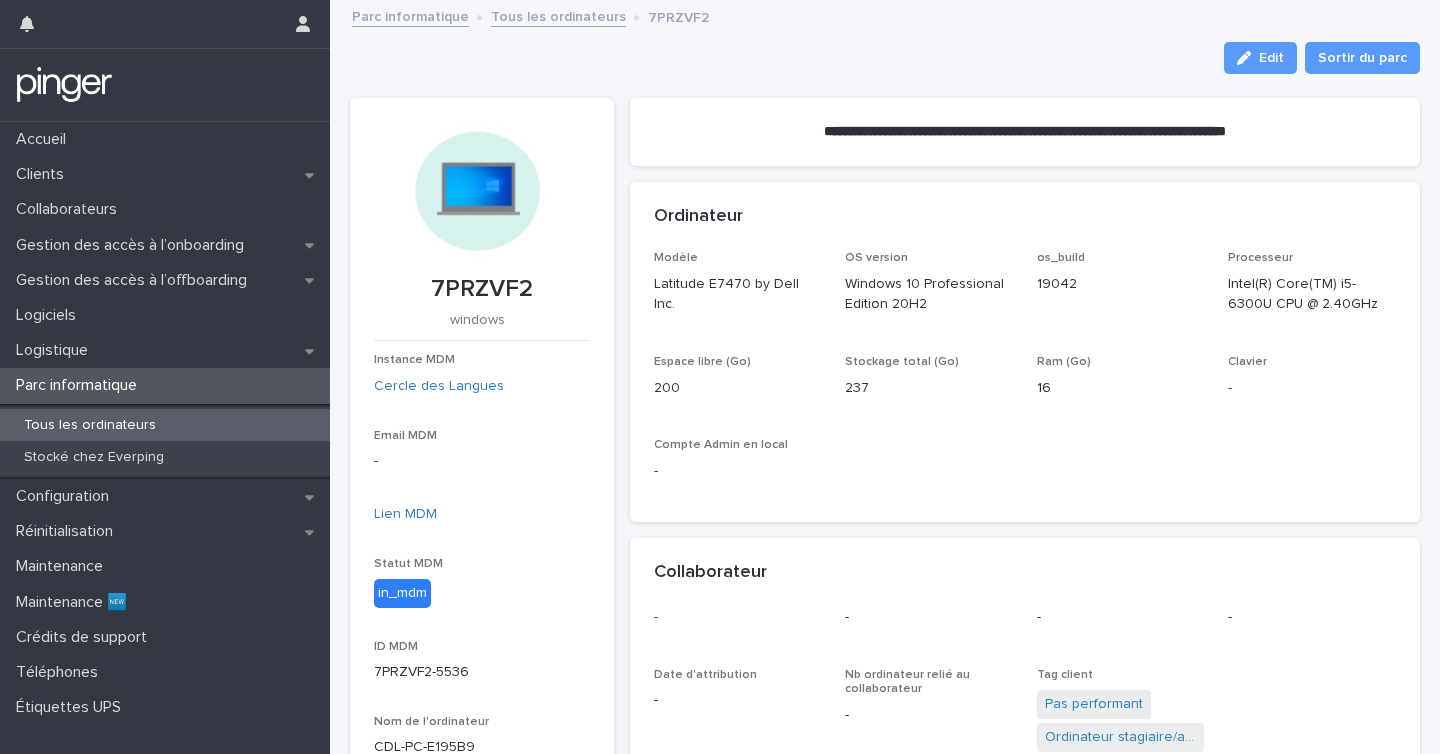 click on "Tous les ordinateurs" at bounding box center (558, 15) 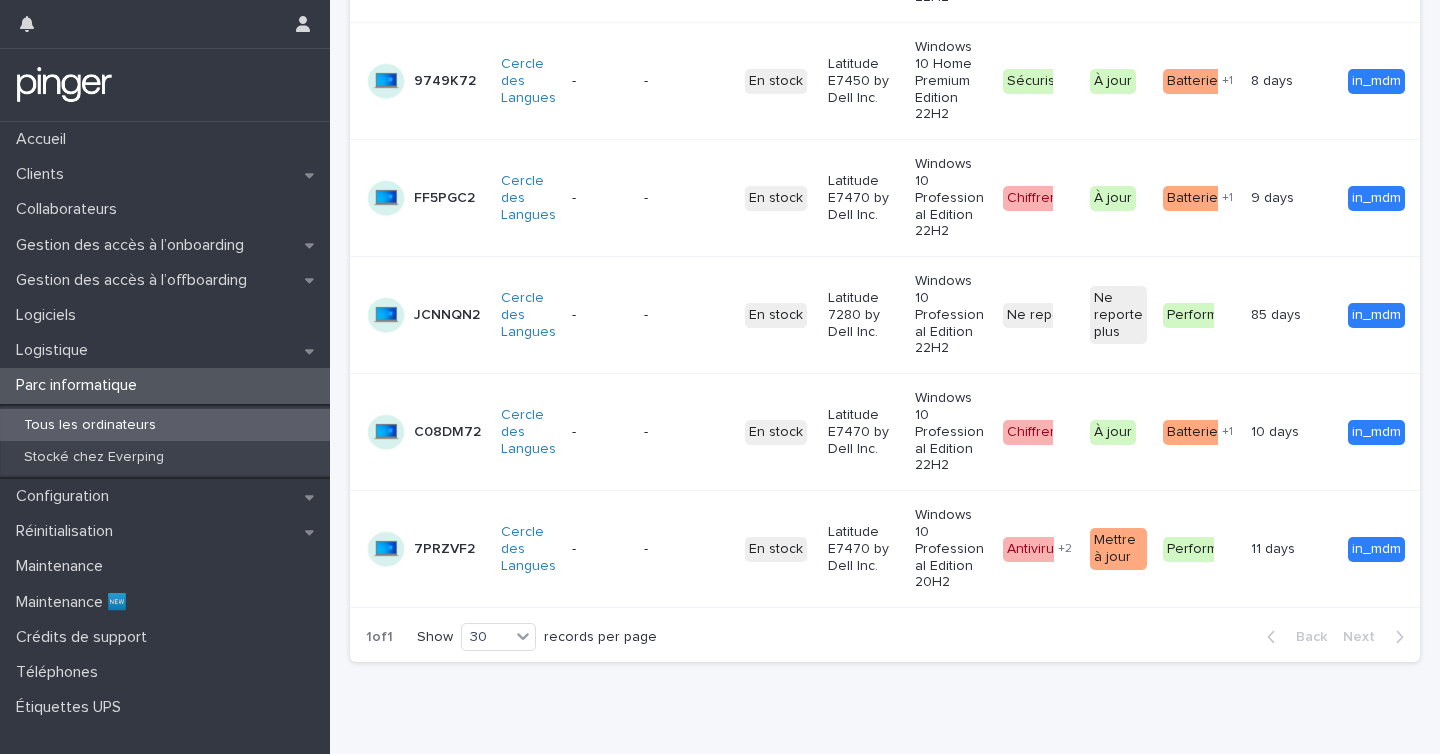 scroll, scrollTop: 1903, scrollLeft: 0, axis: vertical 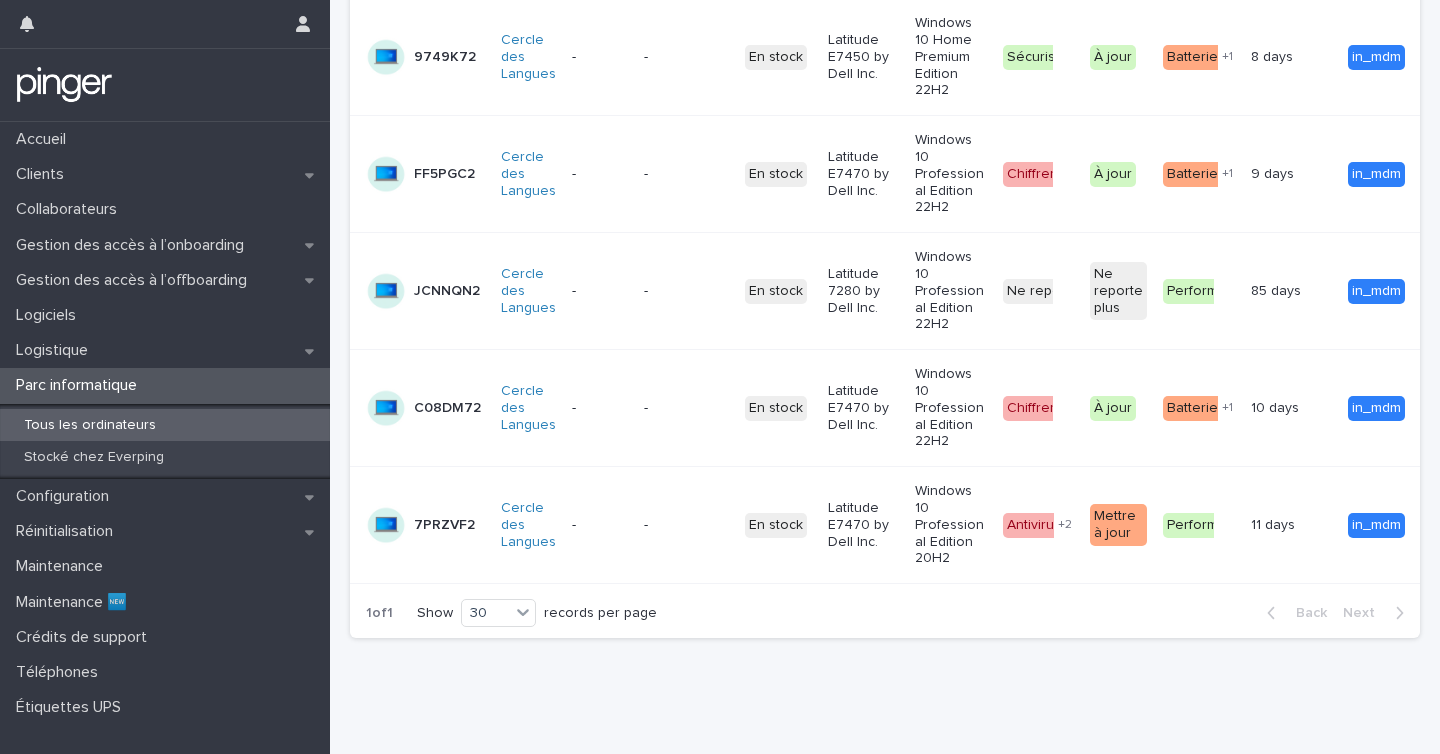 click on "C08DM72" at bounding box center [447, 408] 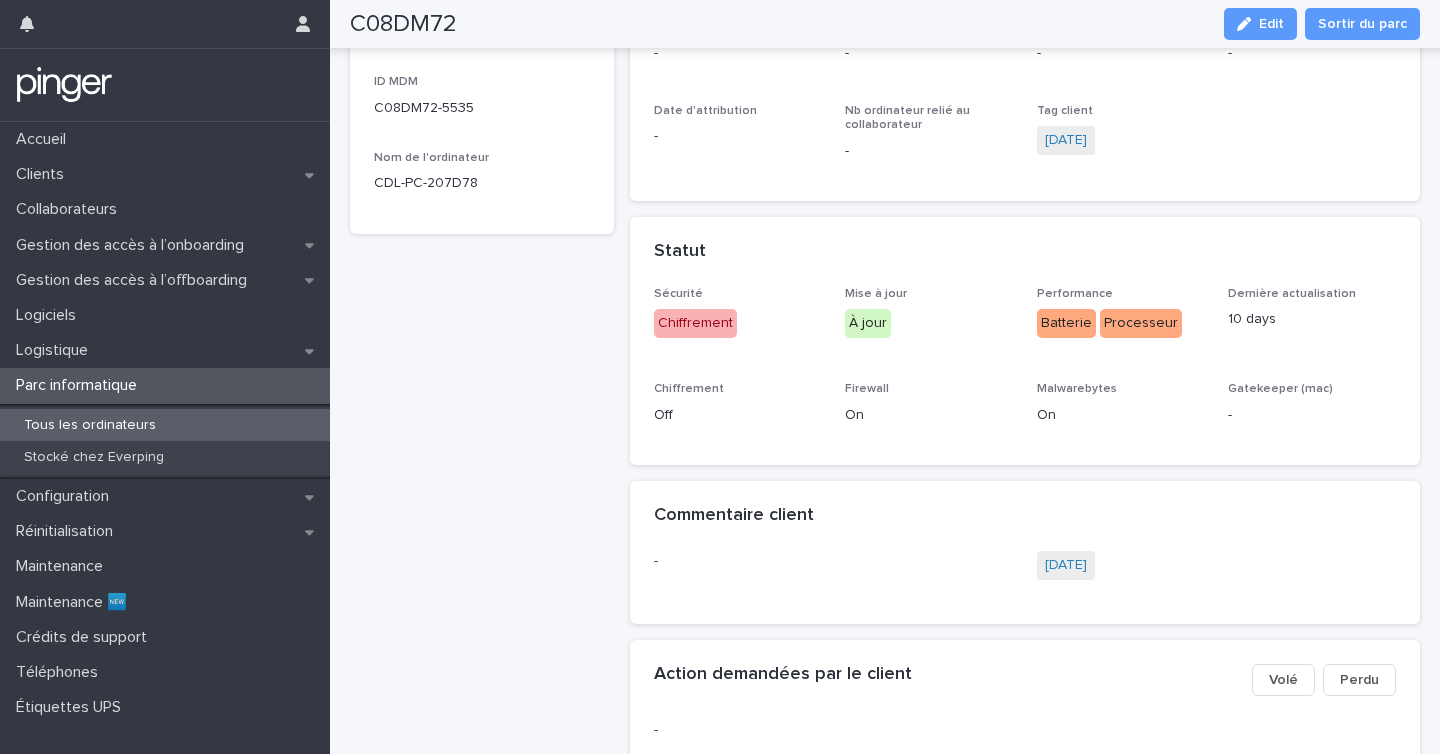 scroll, scrollTop: 0, scrollLeft: 0, axis: both 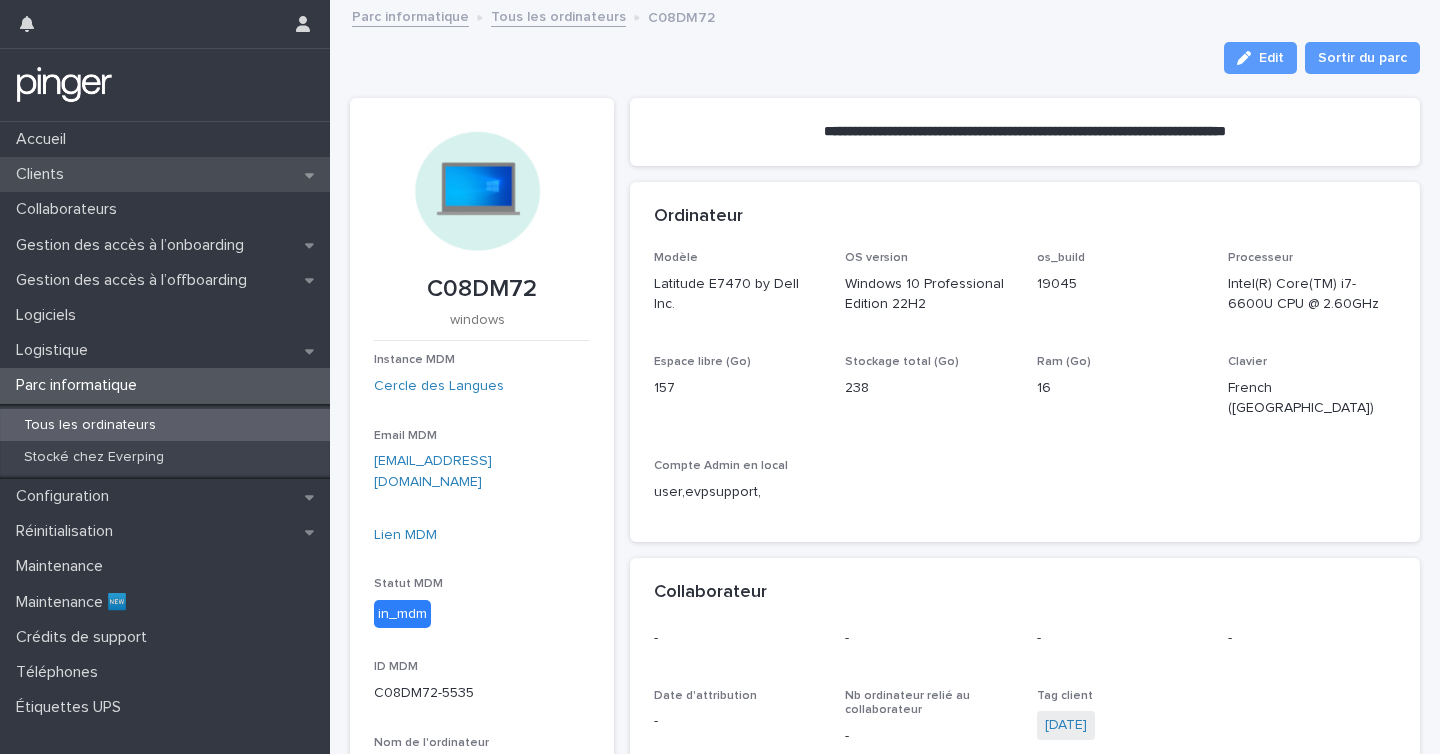 click on "Clients" at bounding box center [165, 174] 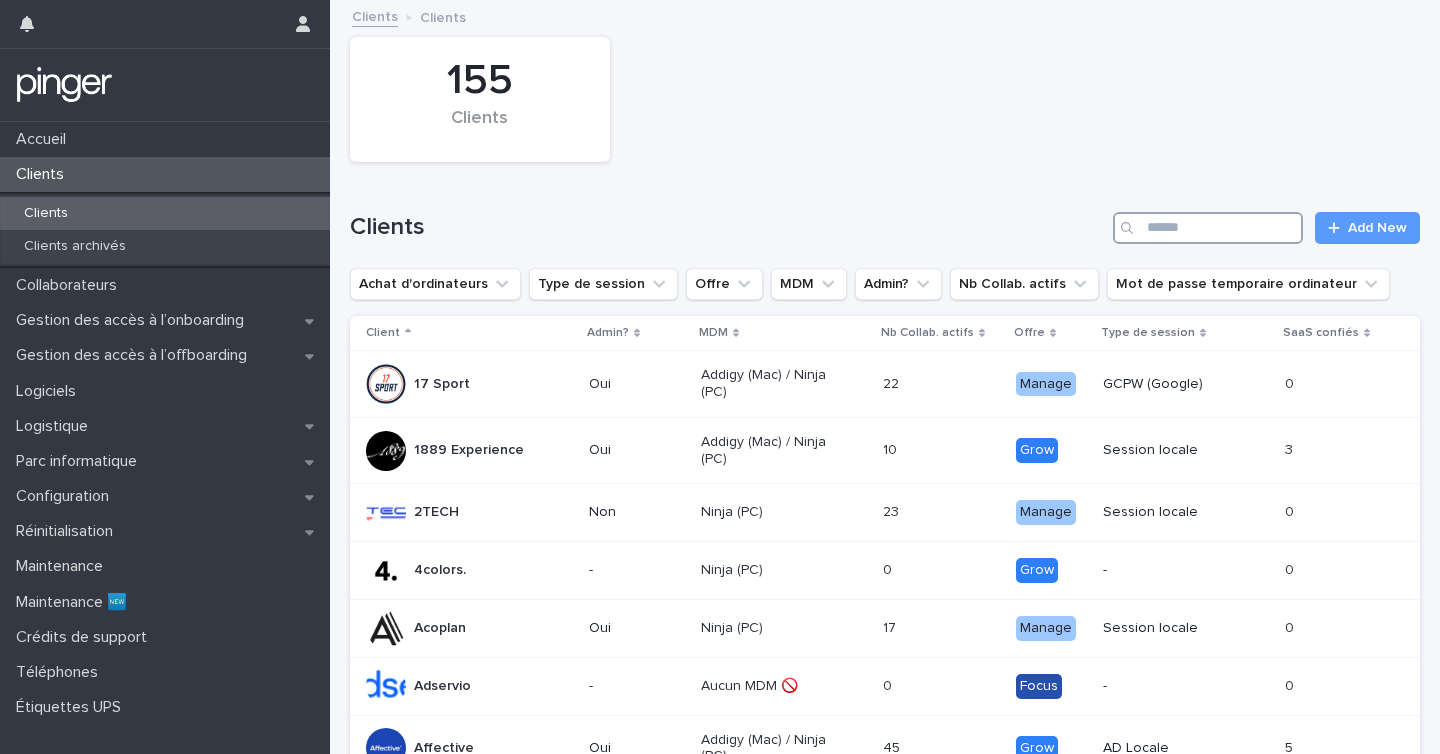click at bounding box center (1208, 228) 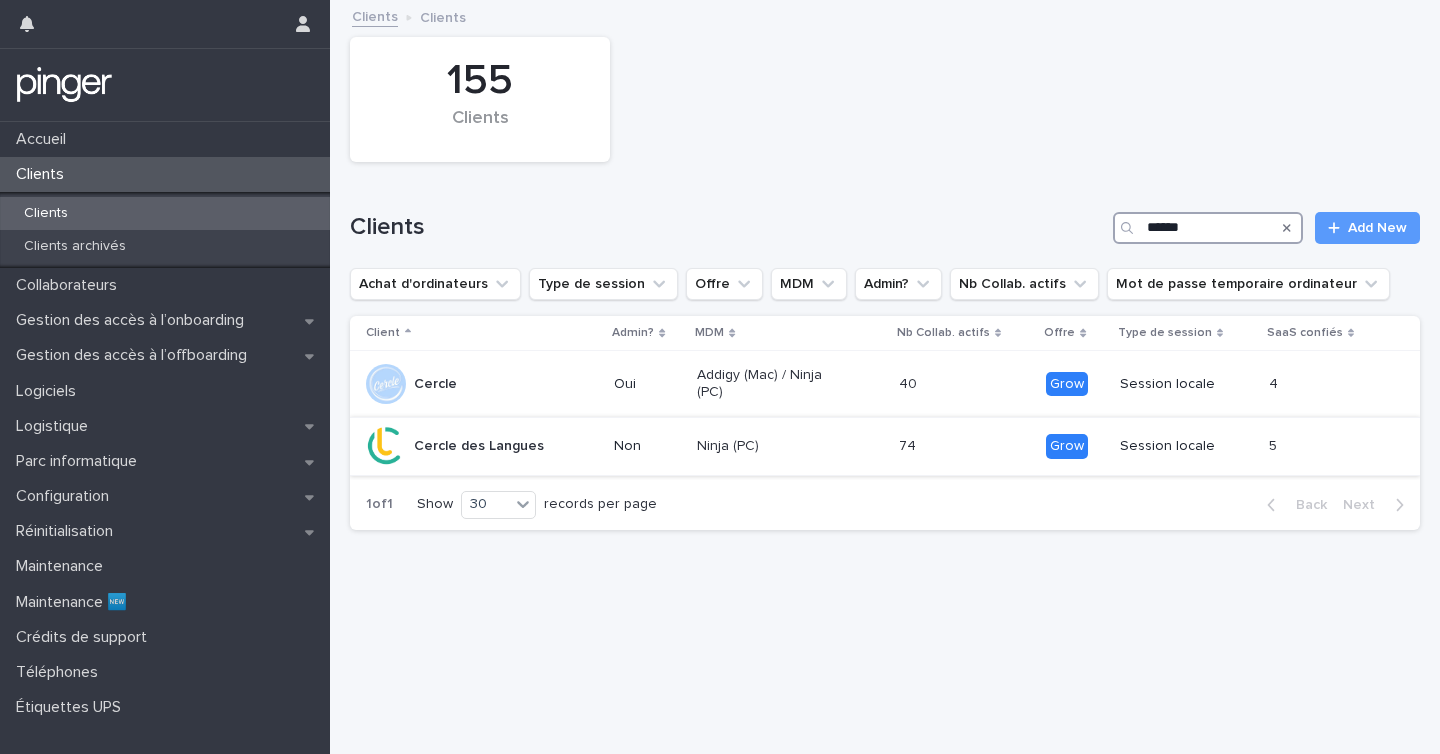type on "******" 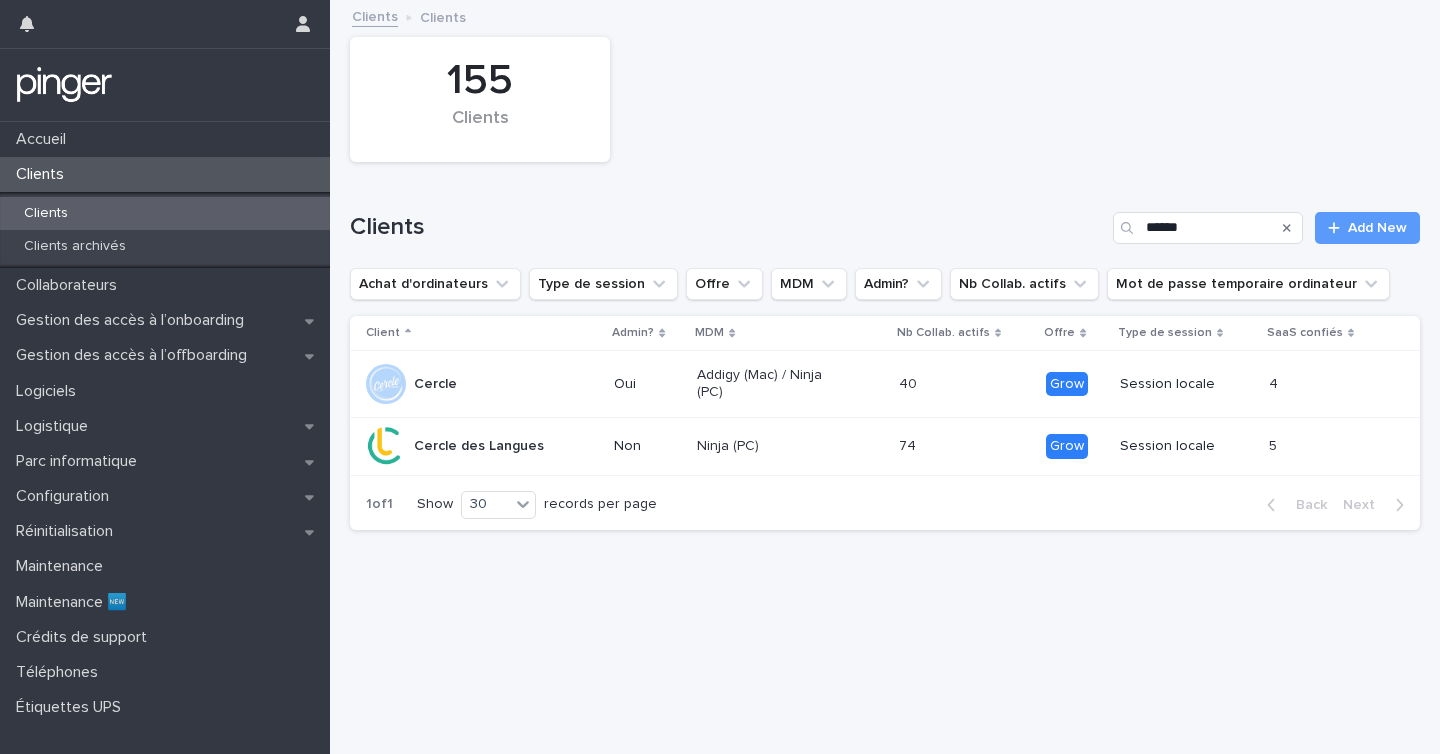 click on "Cercle des Langues" at bounding box center (479, 446) 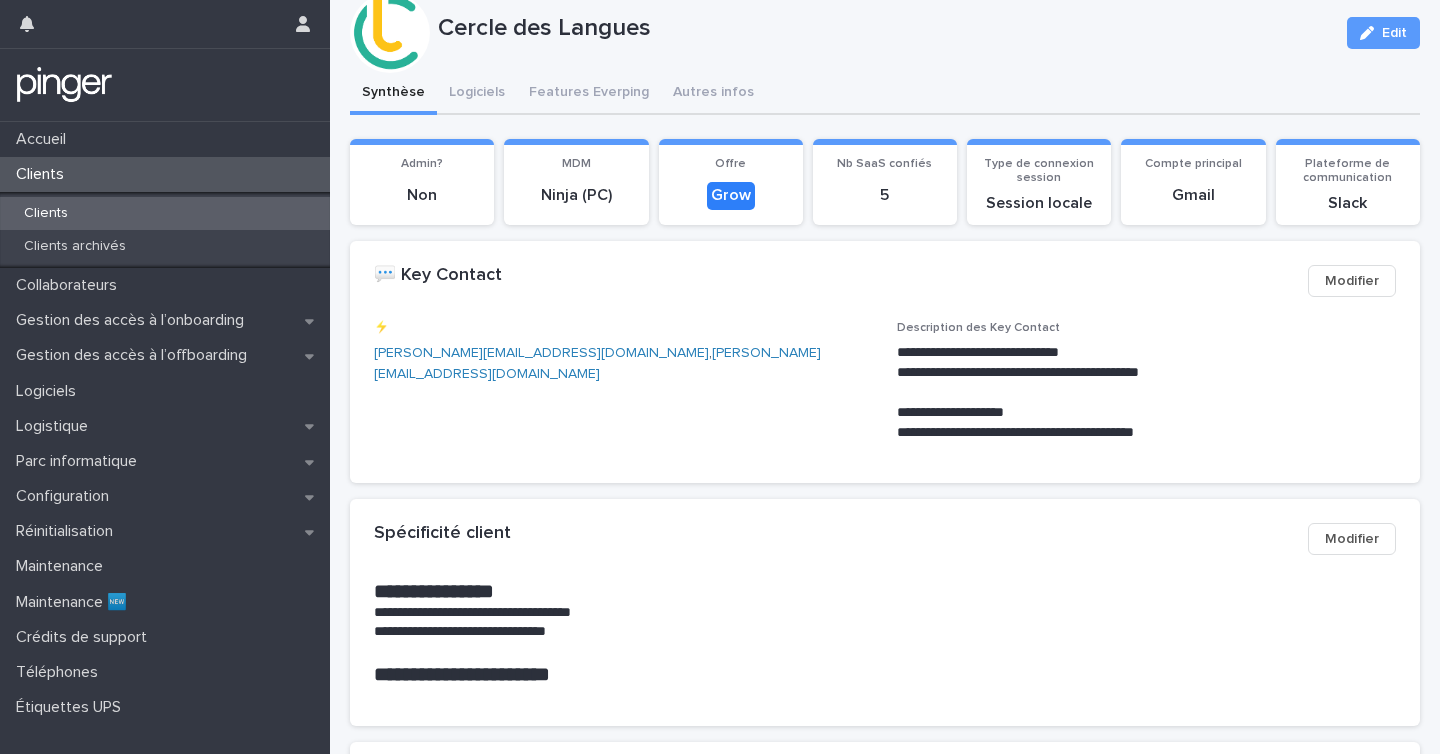 scroll, scrollTop: 0, scrollLeft: 0, axis: both 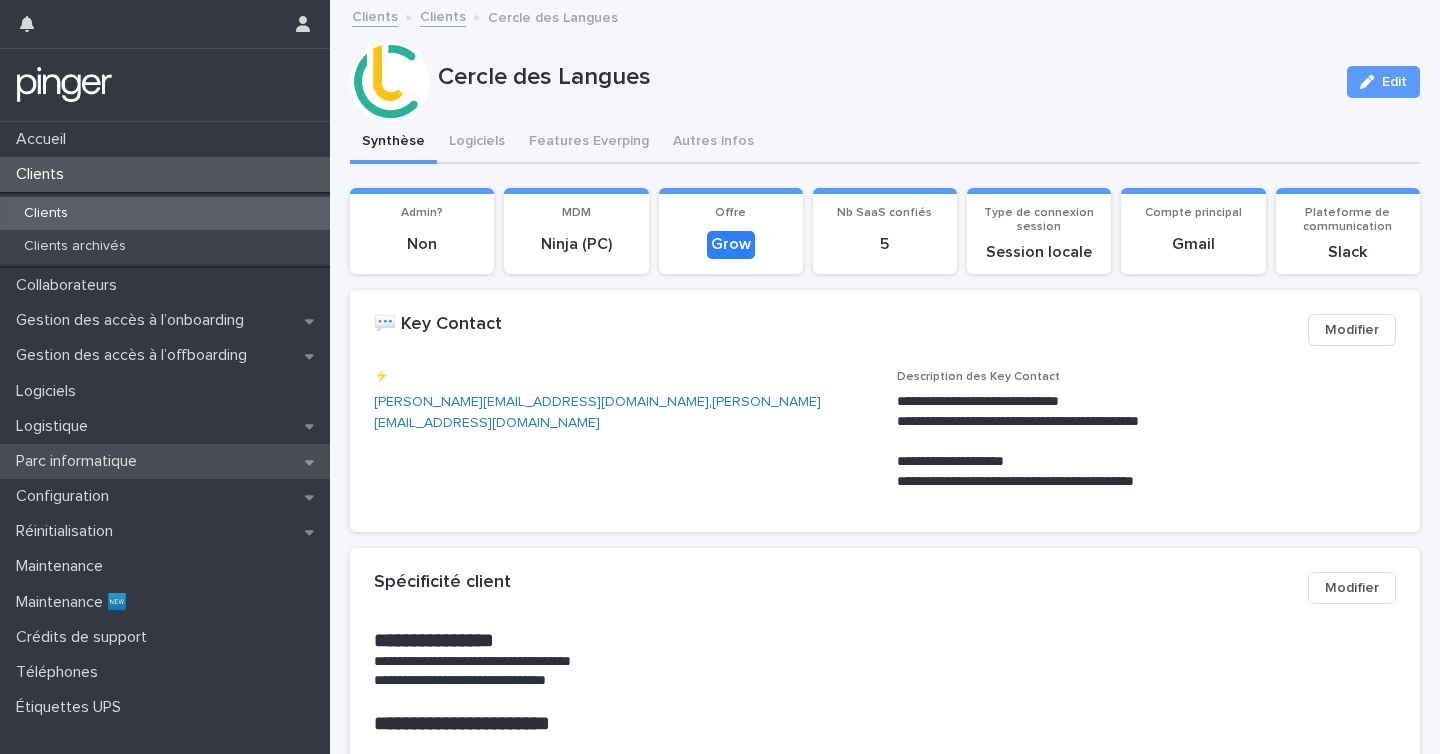 click on "Parc informatique" at bounding box center (80, 461) 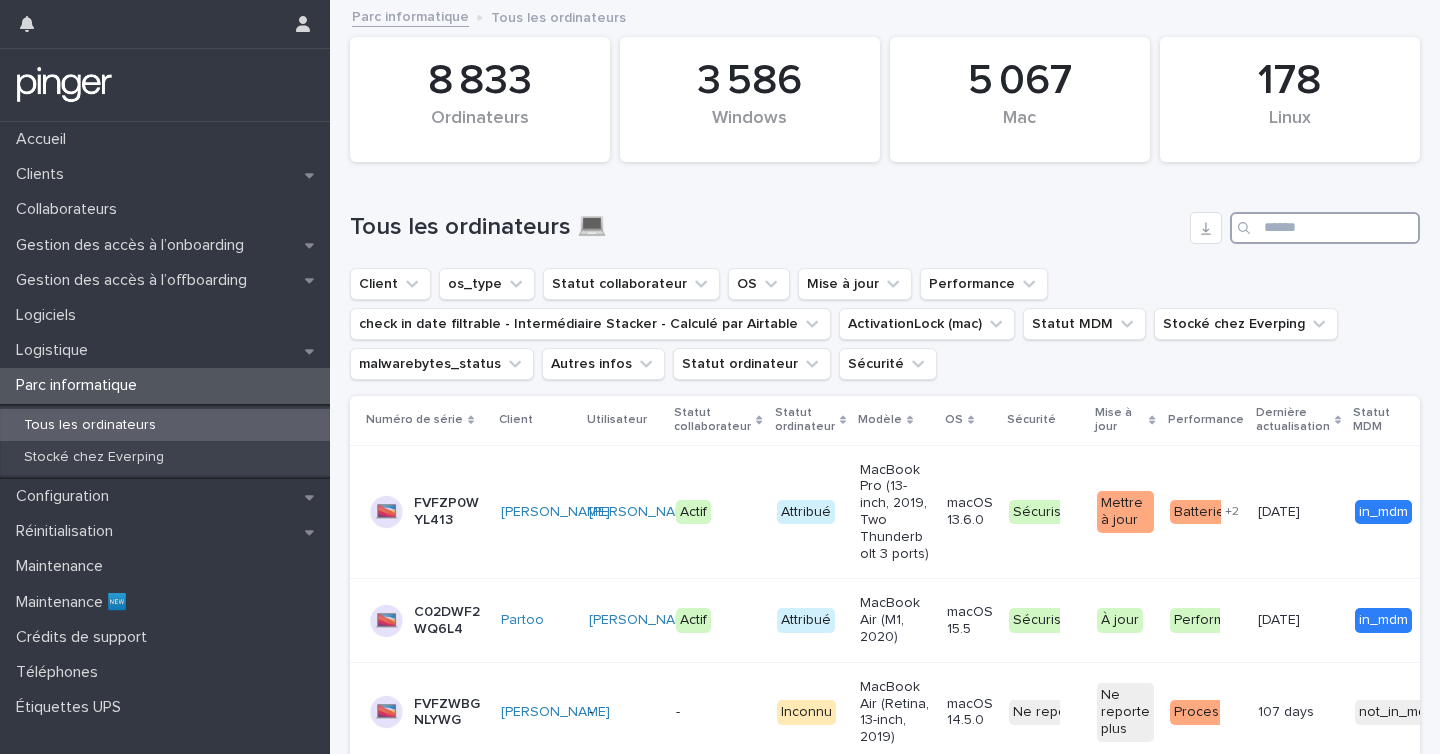 click at bounding box center [1325, 228] 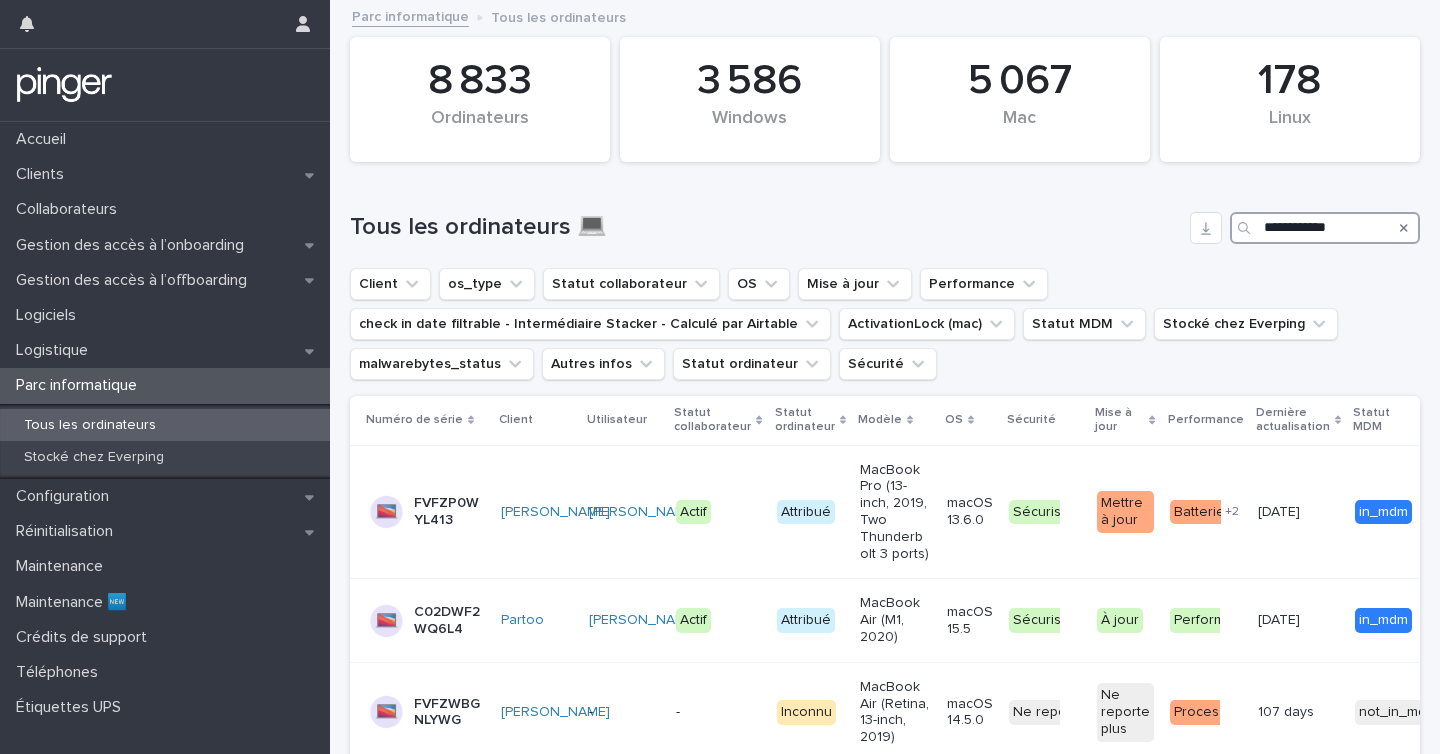 type on "**********" 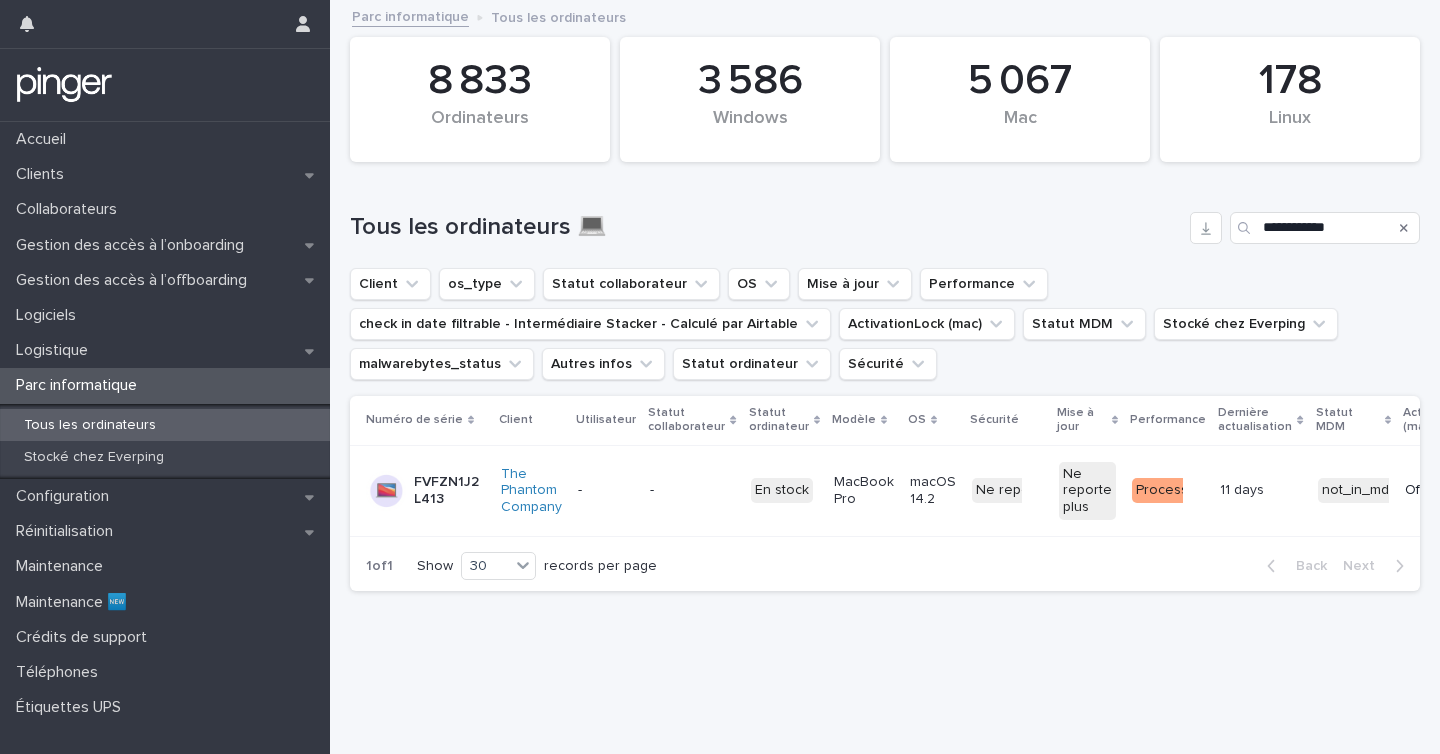 click on "FVFZN1J2L413" at bounding box center [449, 491] 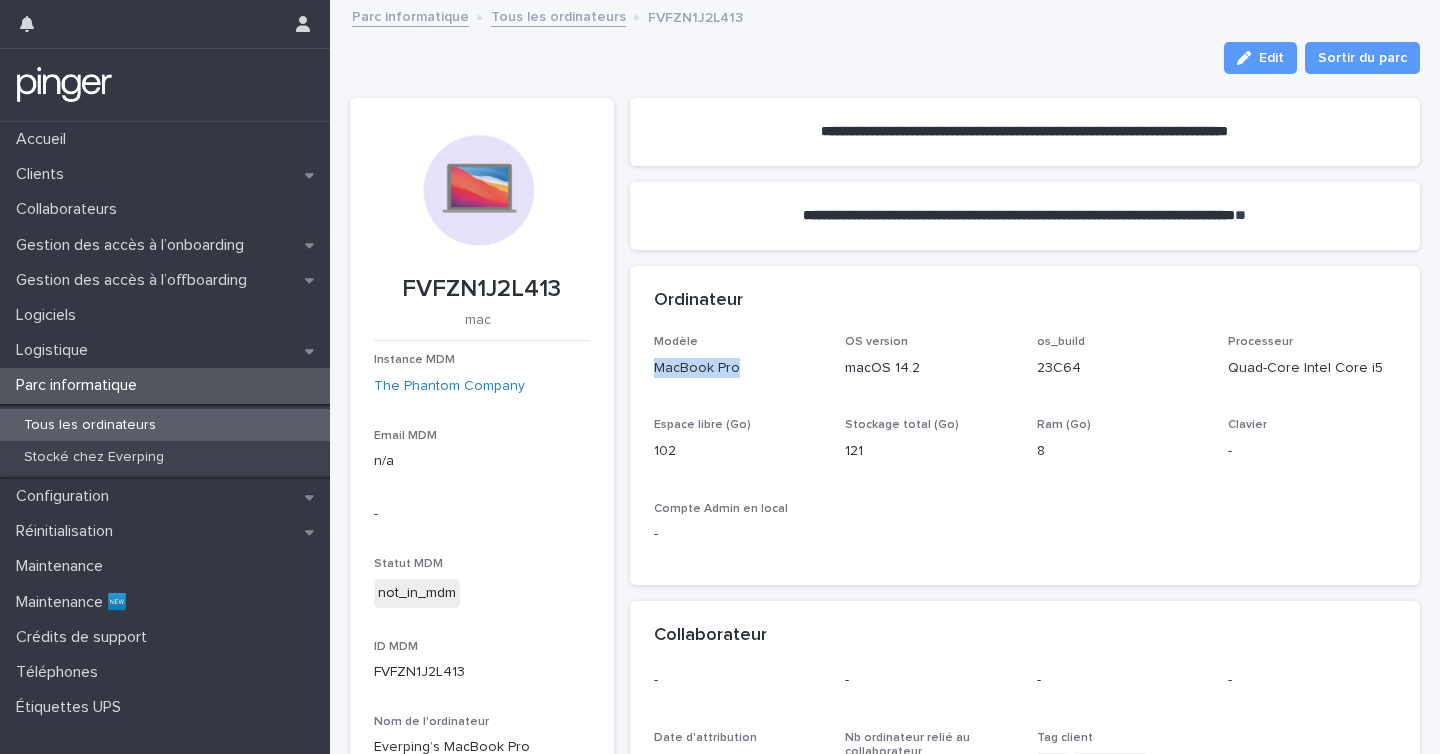 drag, startPoint x: 653, startPoint y: 363, endPoint x: 744, endPoint y: 365, distance: 91.02197 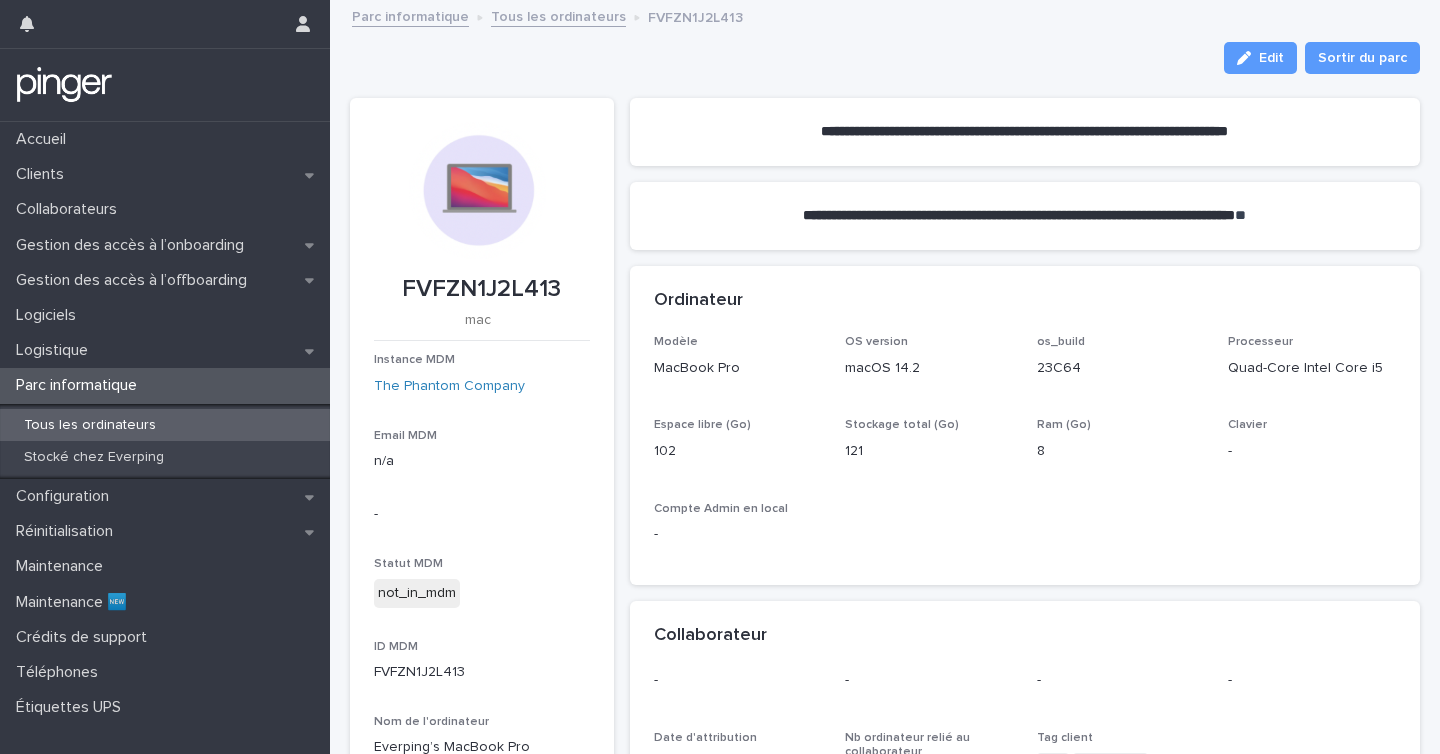 click on "Modèle MacBook Pro" at bounding box center (738, 364) 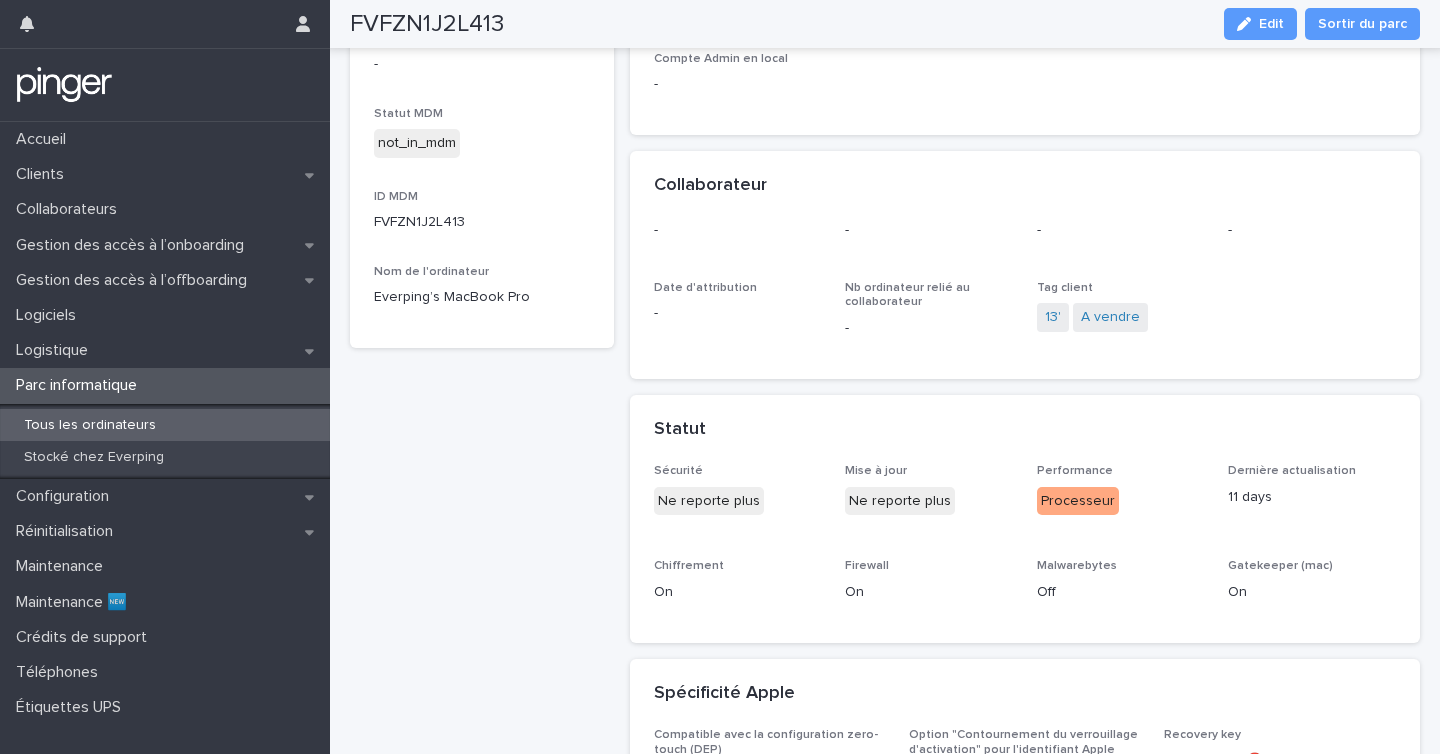scroll, scrollTop: 0, scrollLeft: 0, axis: both 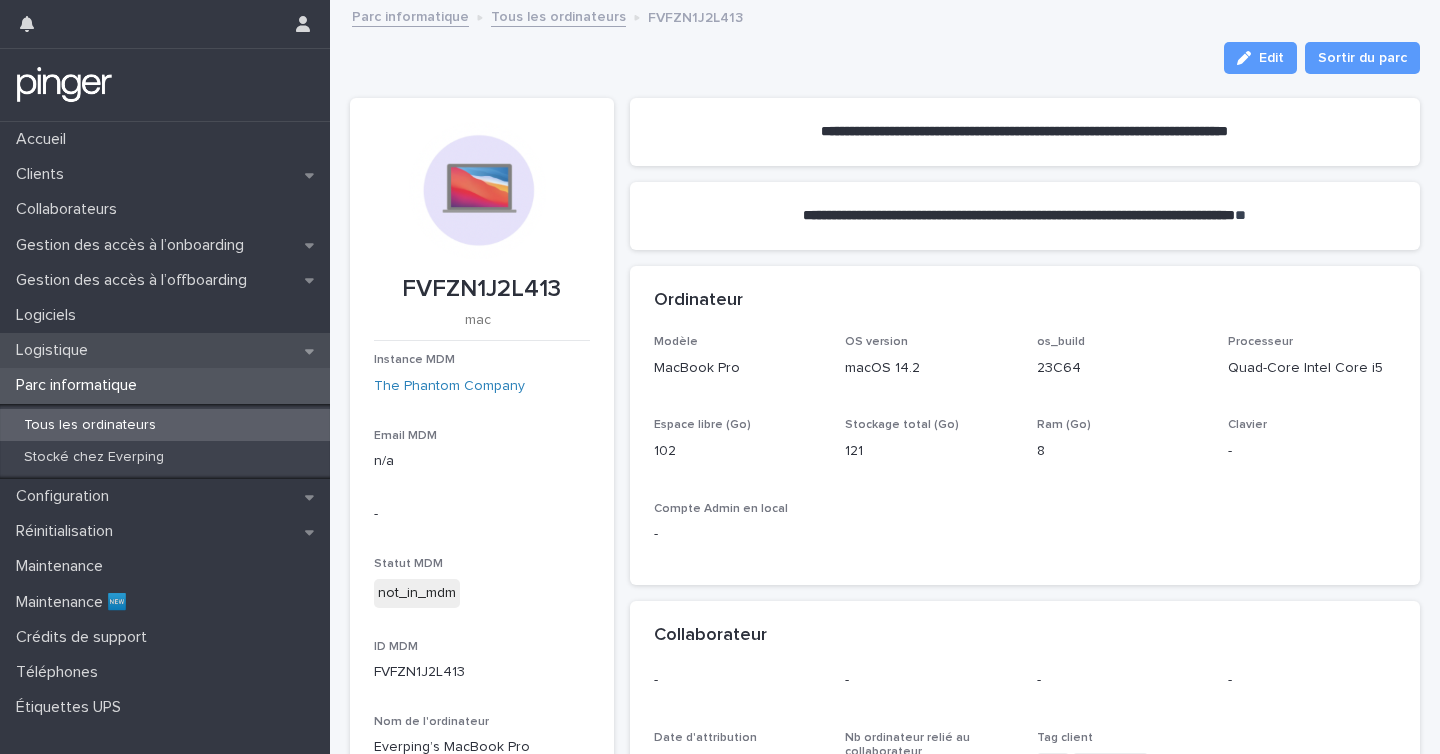 click on "Logistique" at bounding box center [56, 350] 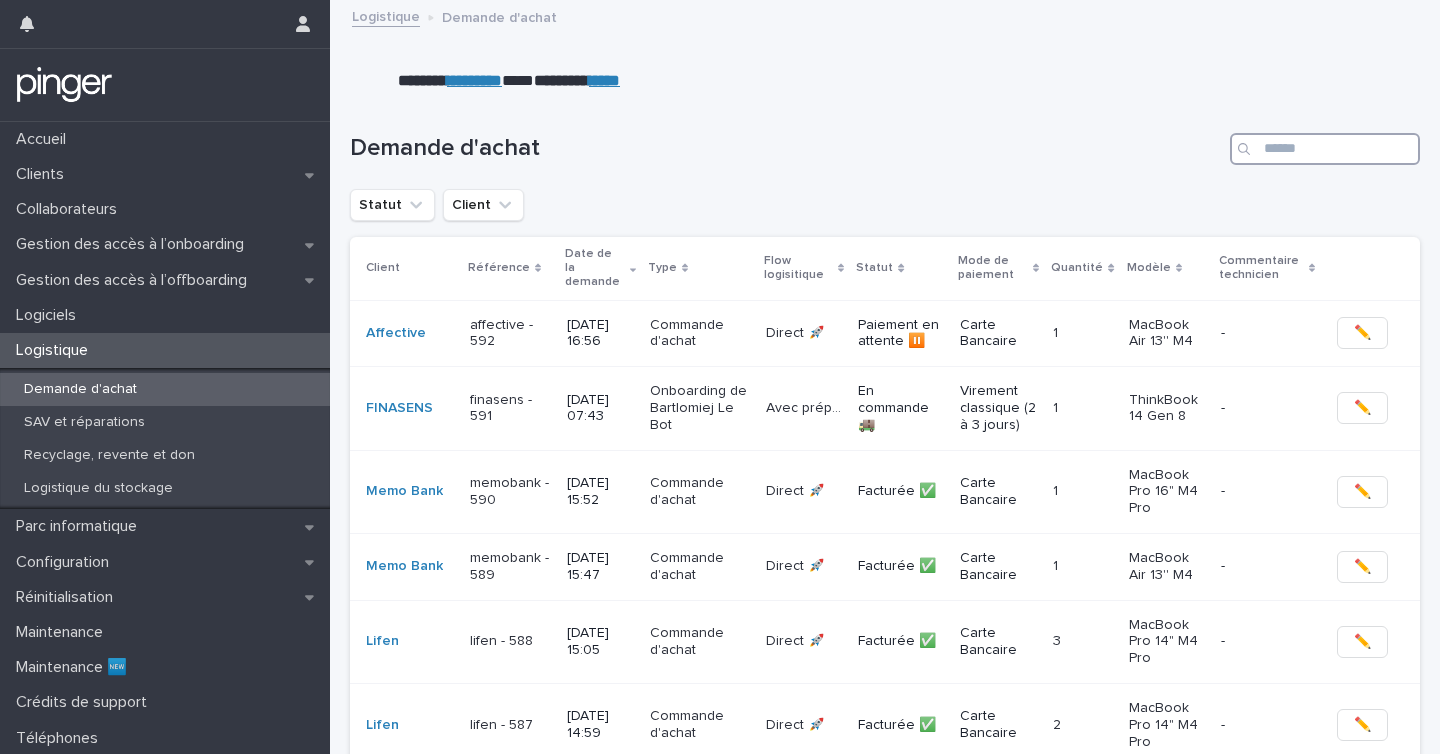 click at bounding box center [1325, 149] 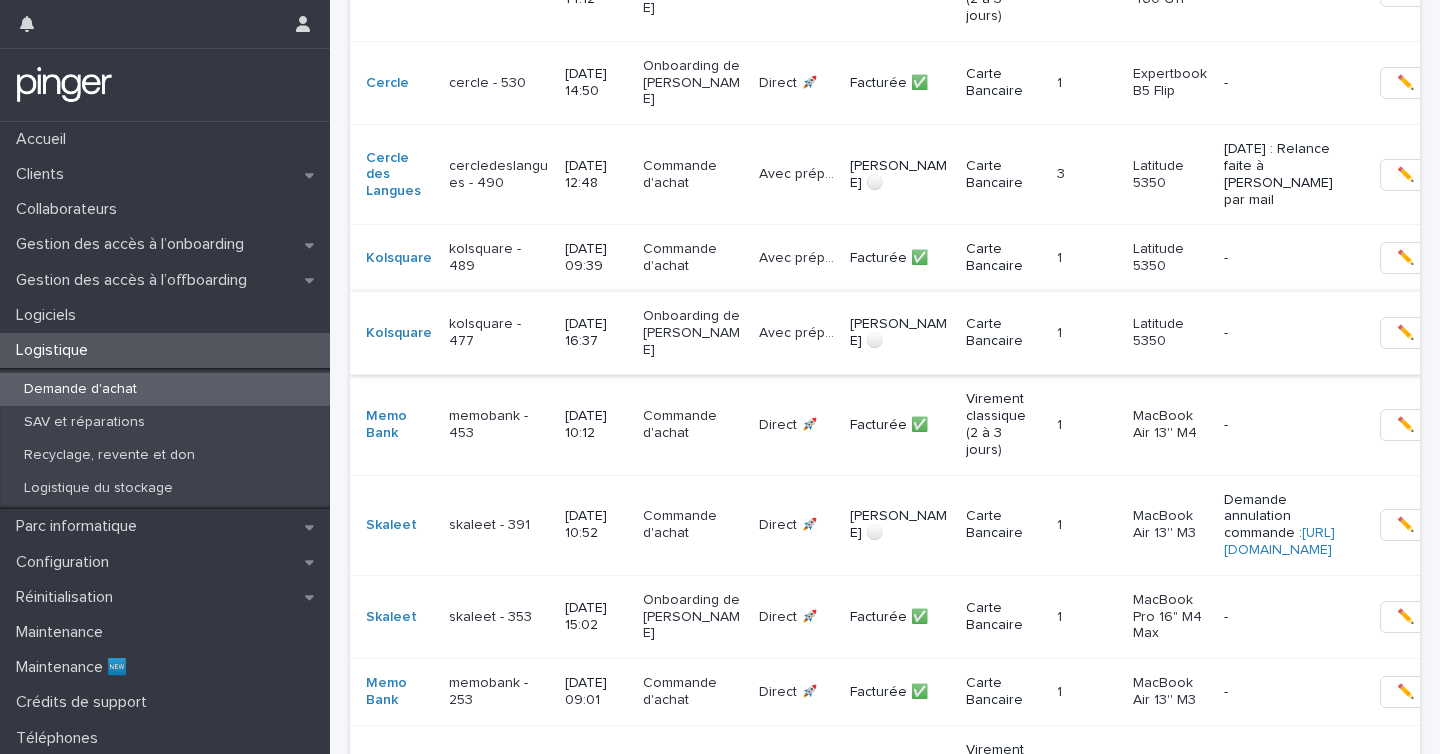 scroll, scrollTop: 1640, scrollLeft: 0, axis: vertical 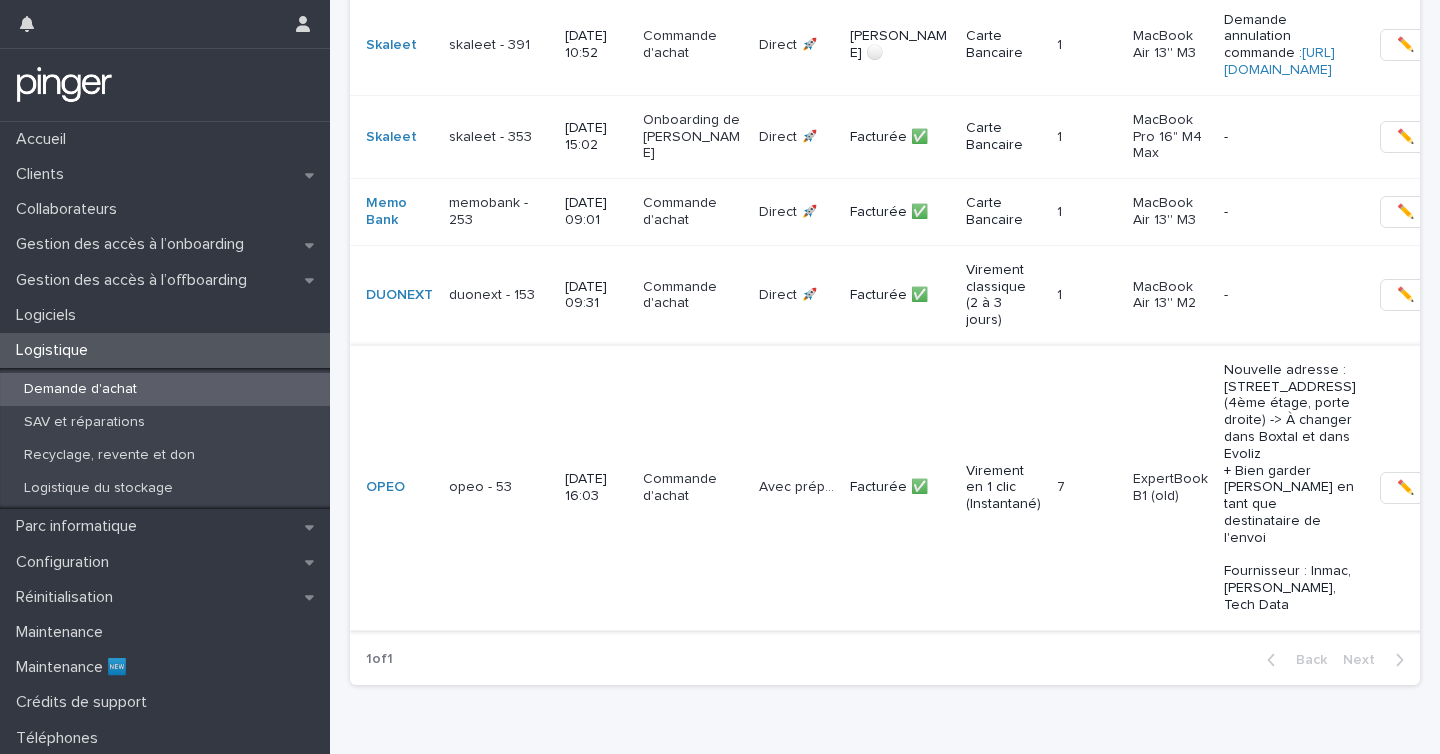 type on "**" 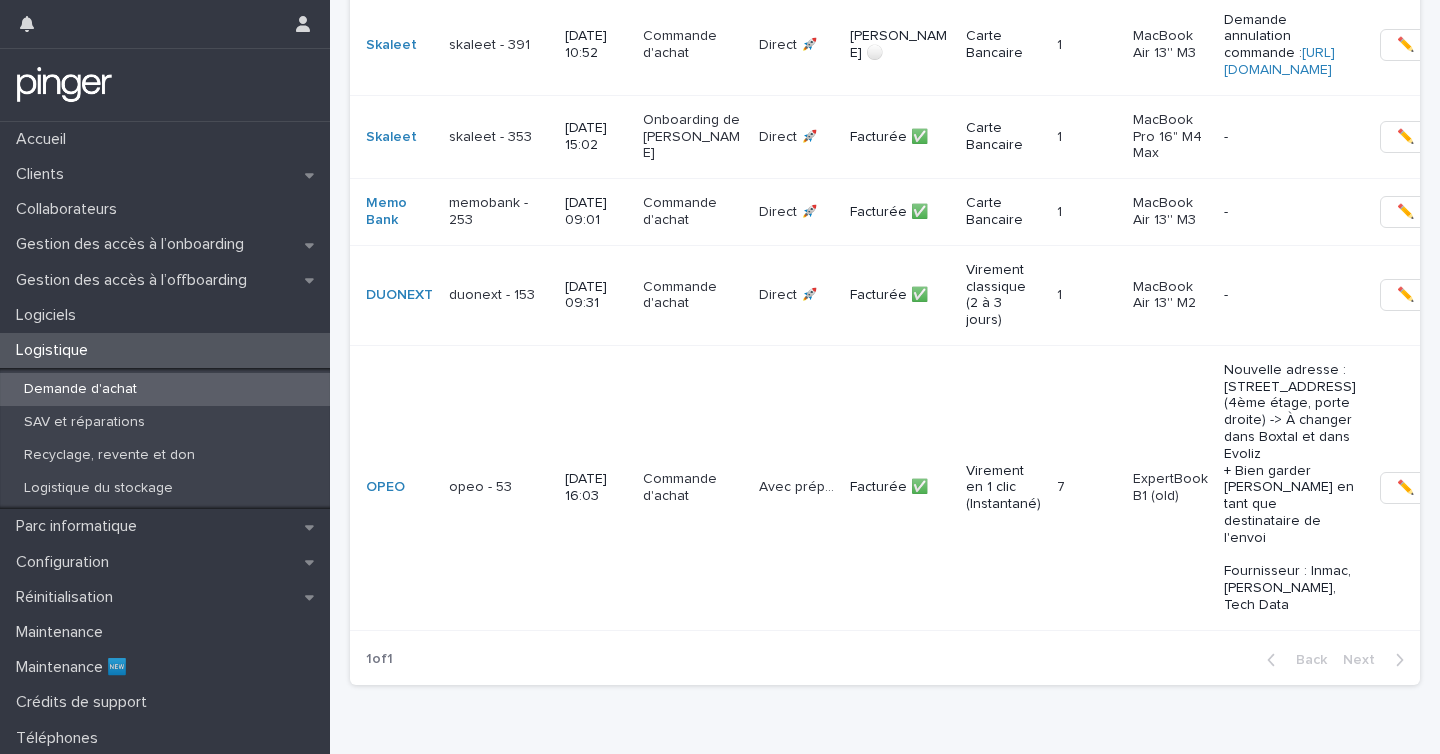 click on "opeo - 53" at bounding box center [499, 487] 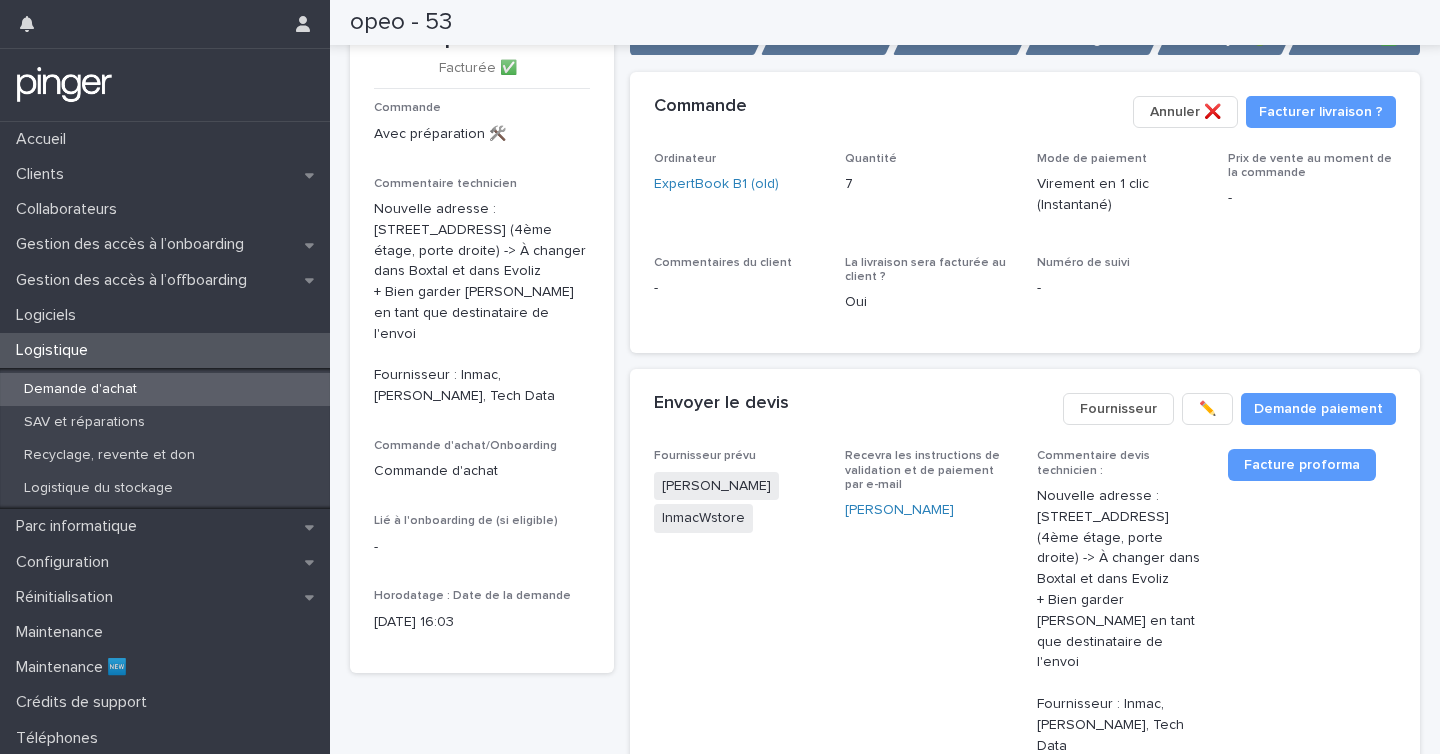 scroll, scrollTop: 0, scrollLeft: 0, axis: both 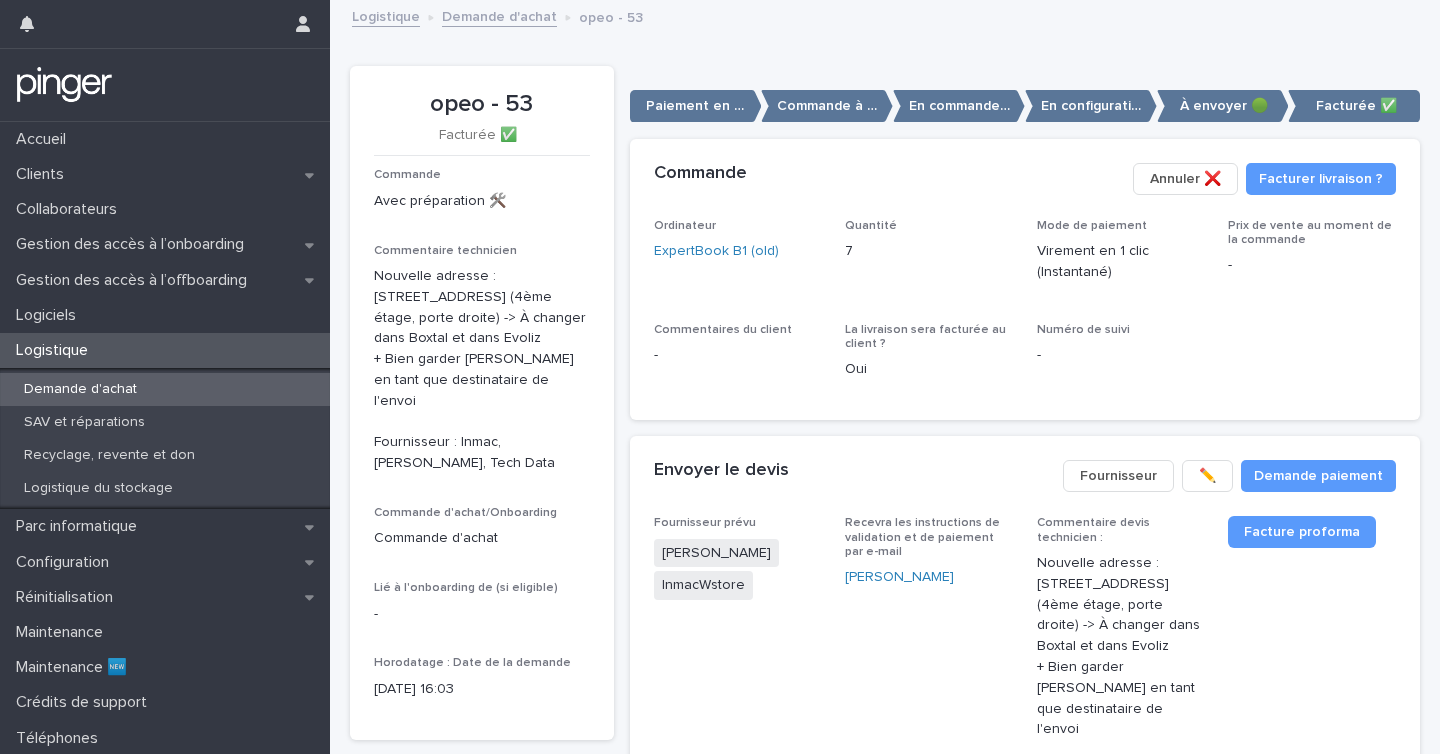 click on "Ordinateur ExpertBook B1 (old)   Quantité 7 Mode de paiement Virement en 1 clic (Instantané) Prix de vente au moment de la commande - Commentaires du client - La livraison sera facturée au client ? Oui Numéro de suivi -" at bounding box center [1025, 308] 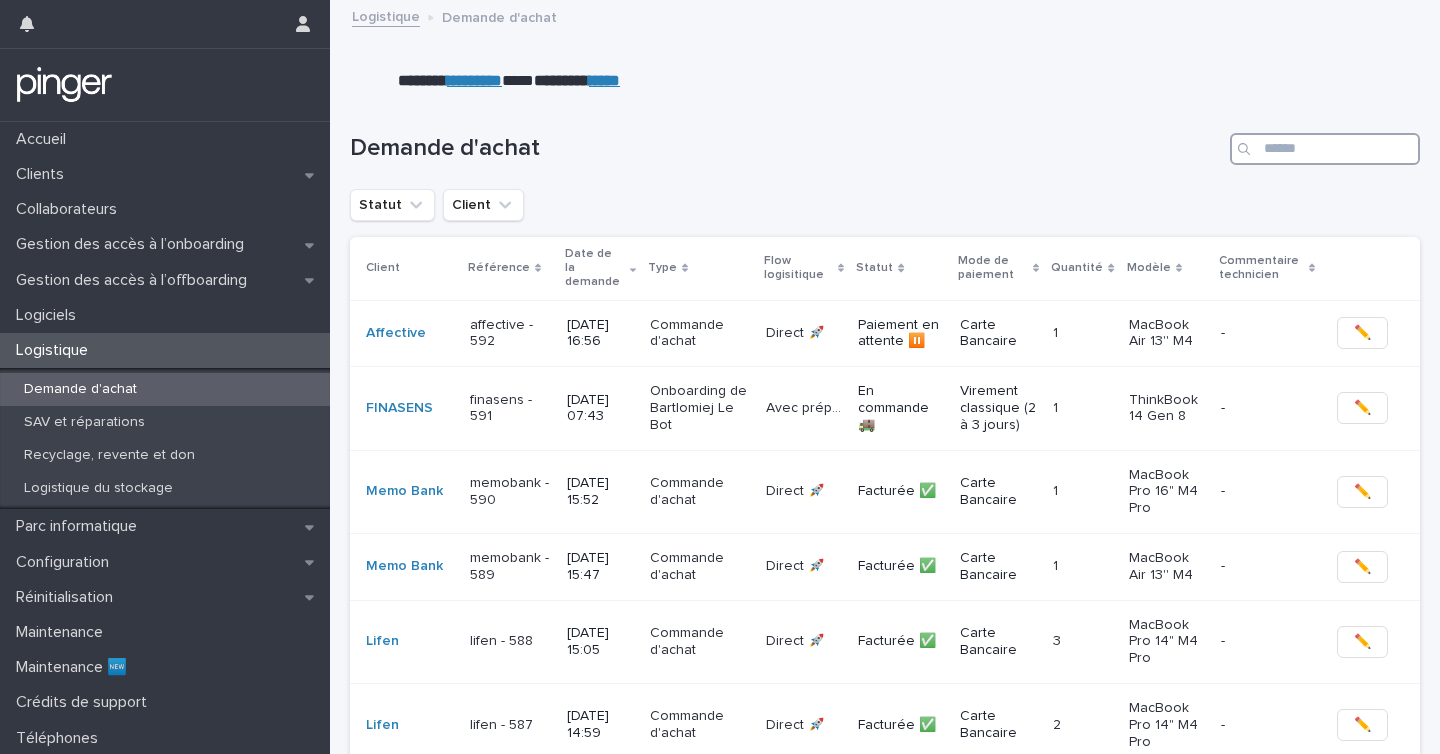 click at bounding box center [1325, 149] 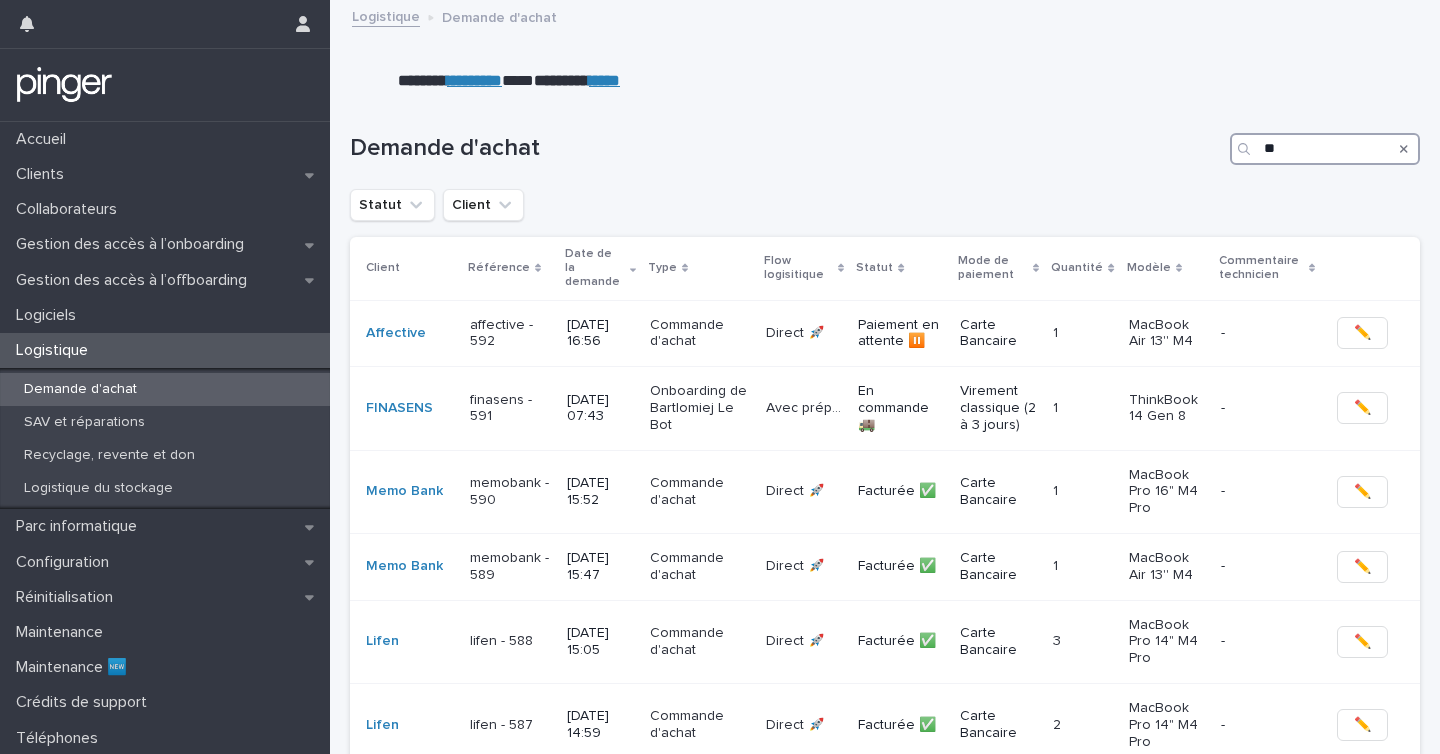 type on "*" 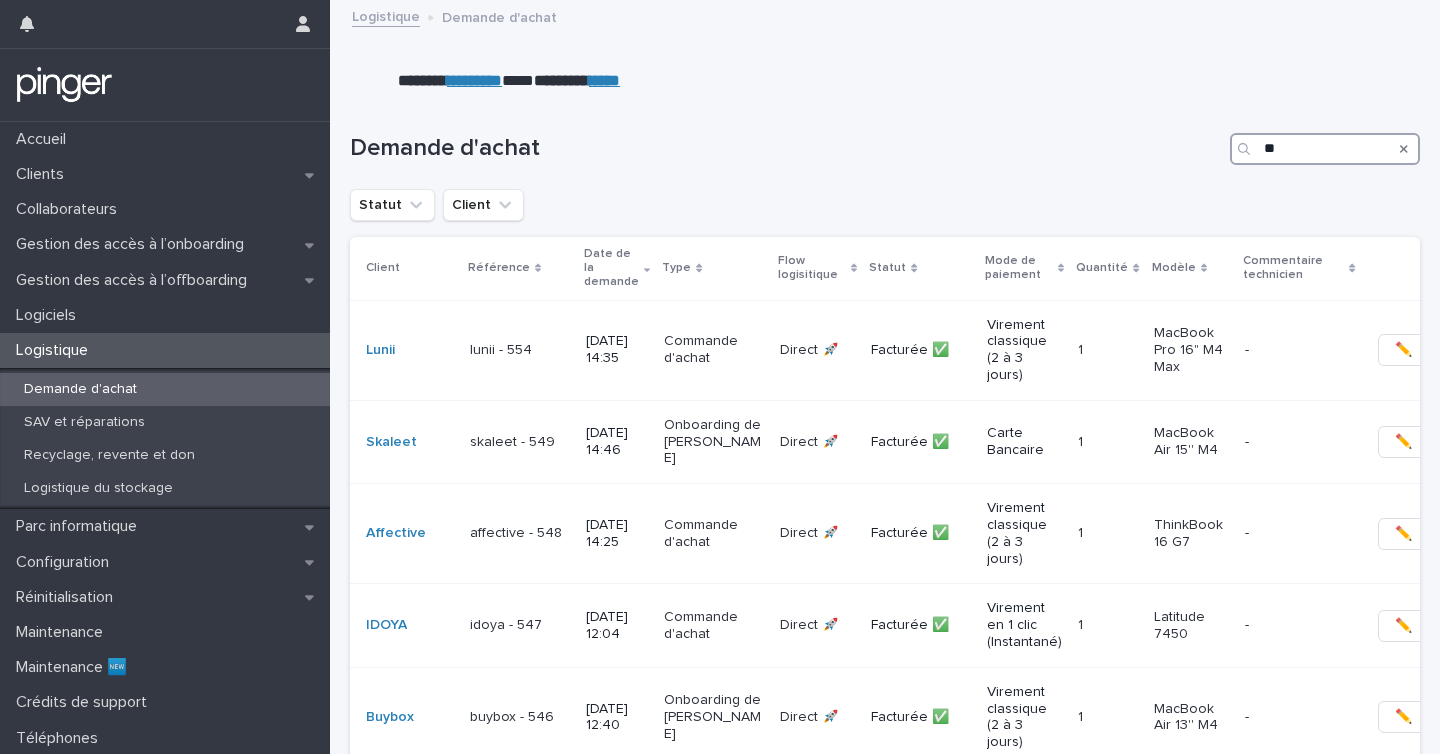 type on "**" 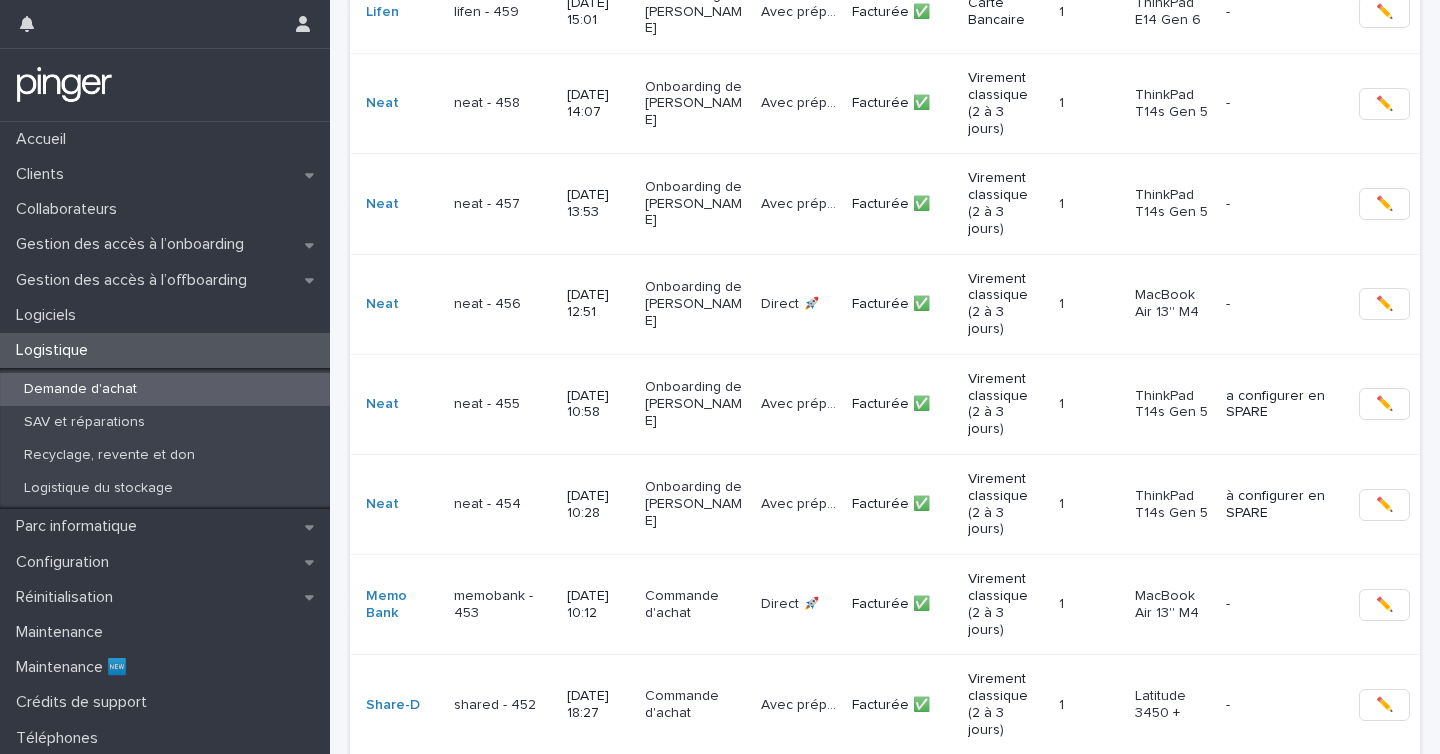 scroll, scrollTop: 1438, scrollLeft: 0, axis: vertical 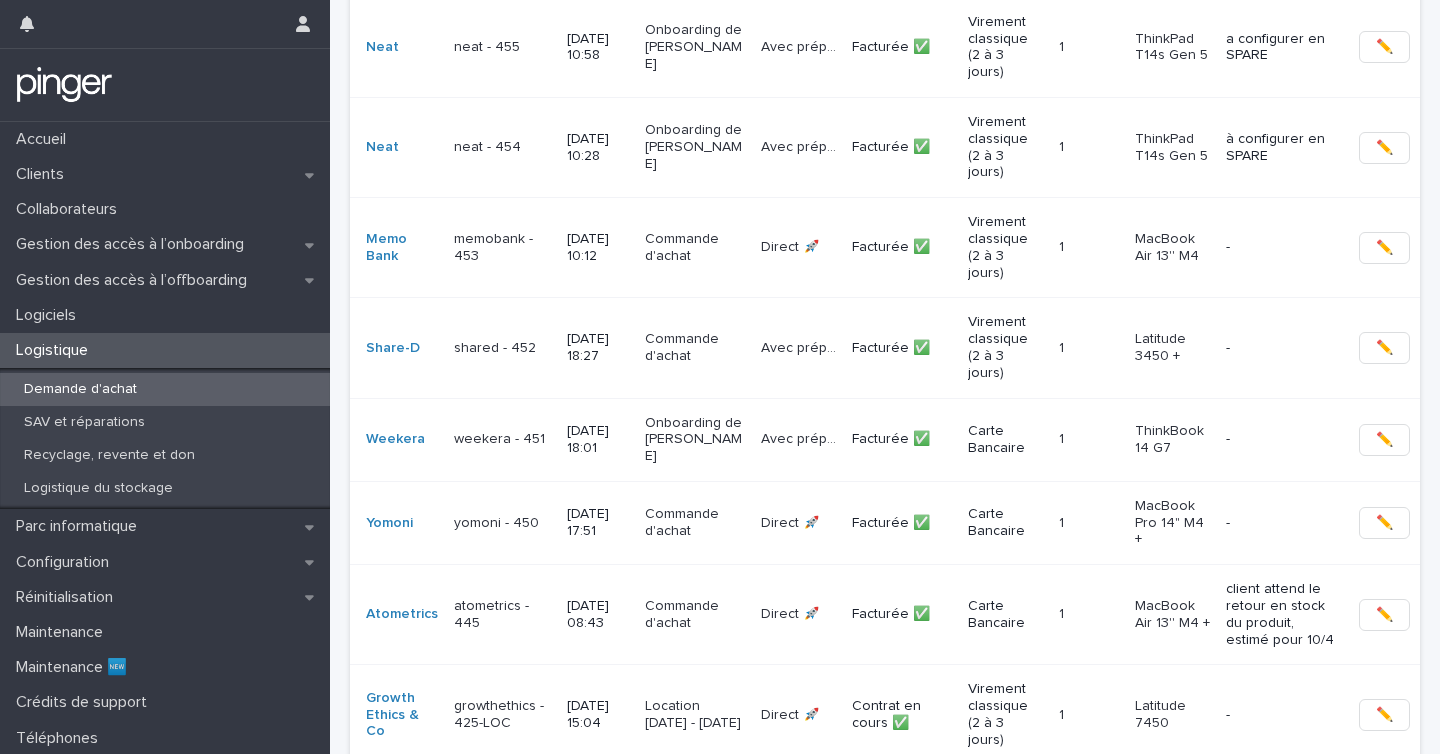 click on "Back Next" at bounding box center (1335, 795) 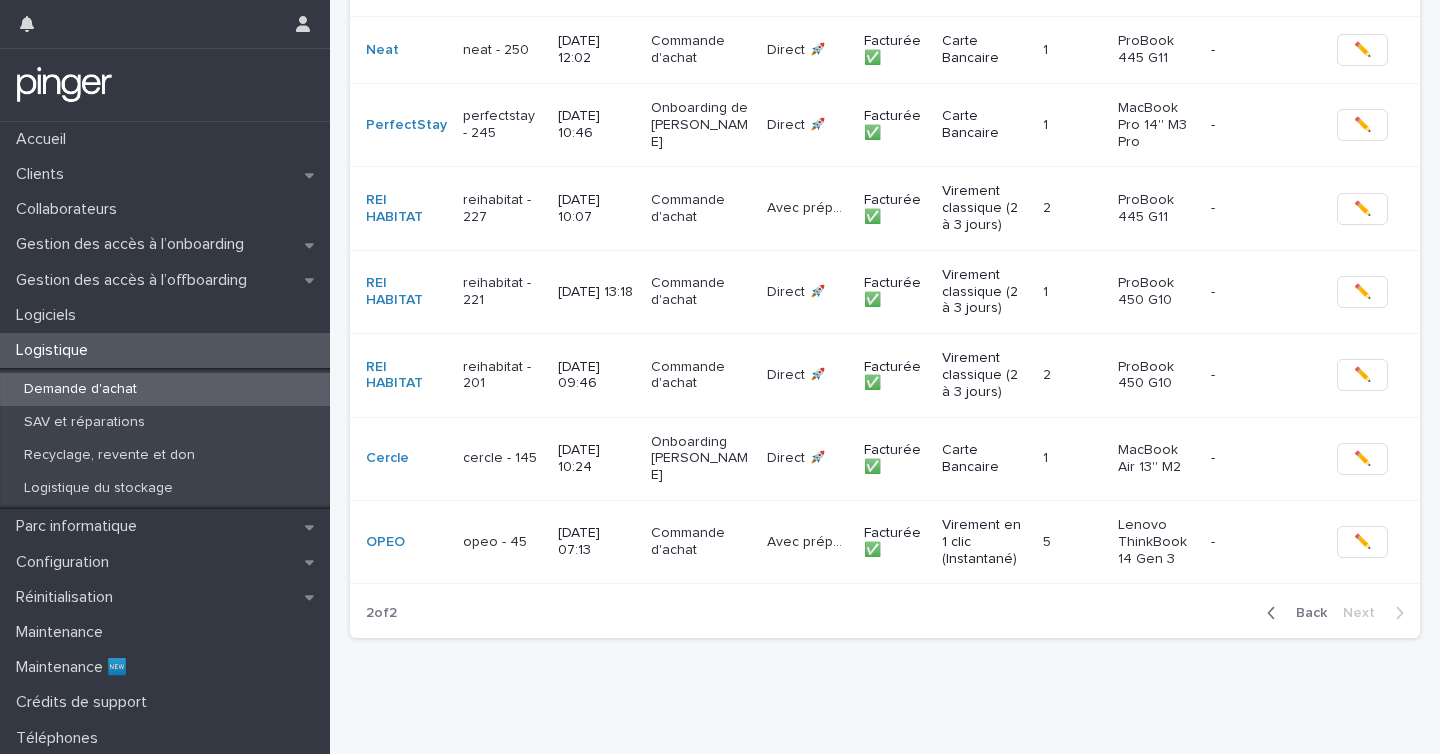 scroll, scrollTop: 954, scrollLeft: 0, axis: vertical 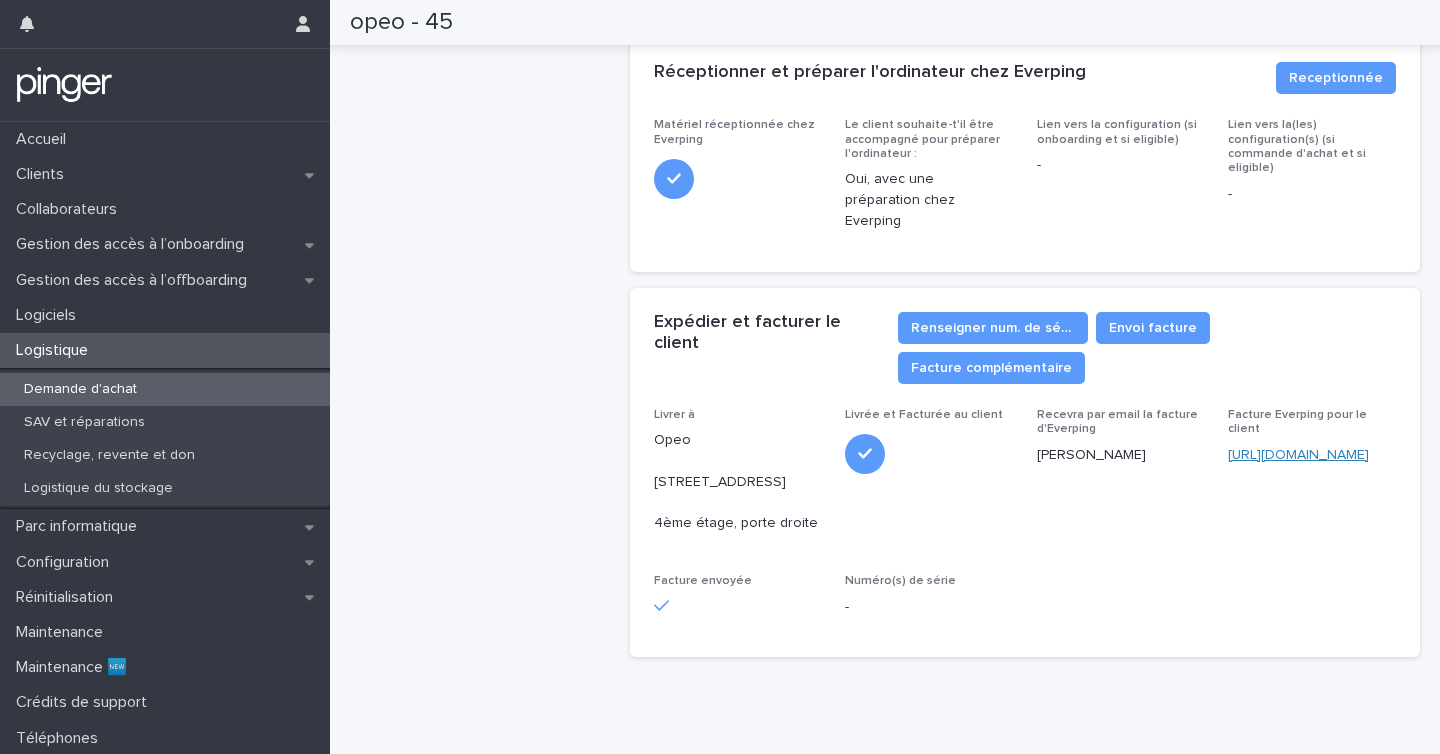 click on "[URL][DOMAIN_NAME]" at bounding box center (1298, 455) 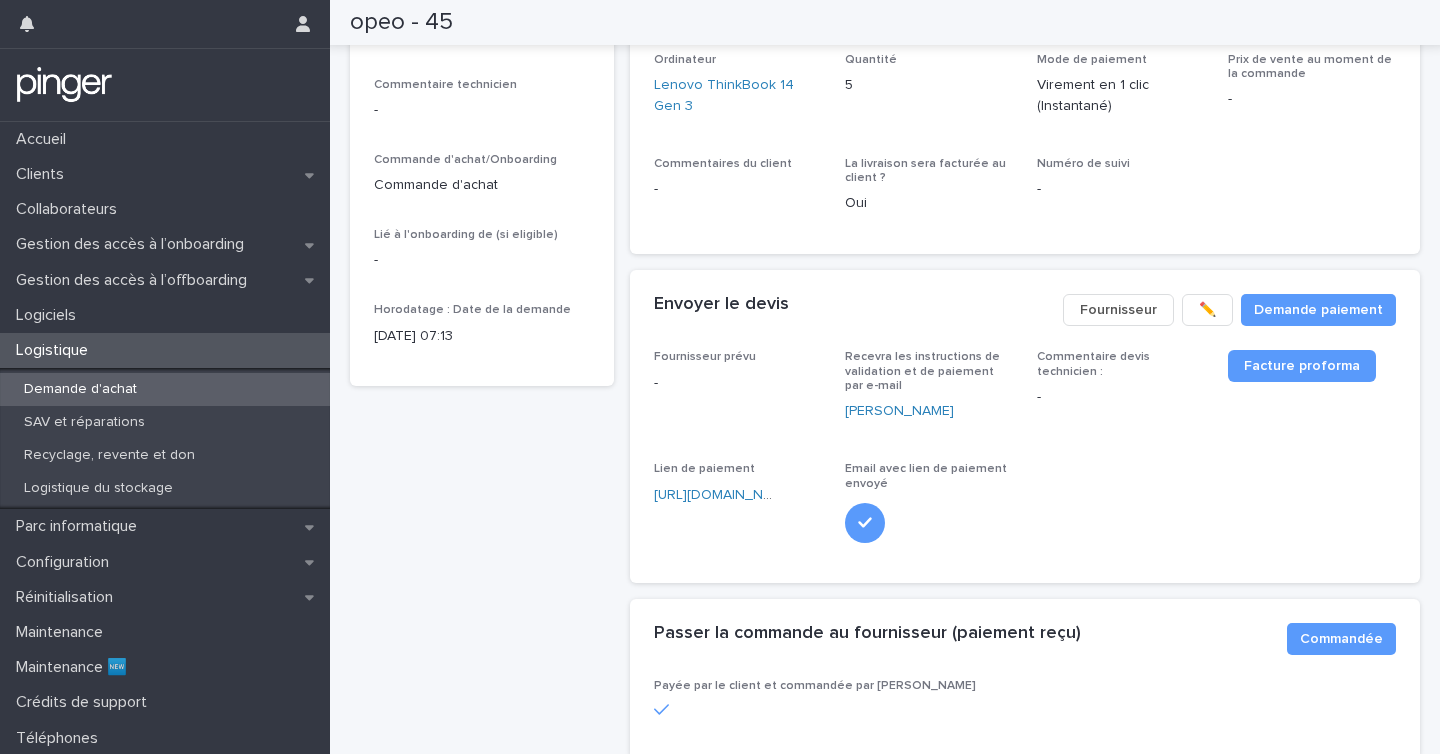 scroll, scrollTop: 0, scrollLeft: 0, axis: both 